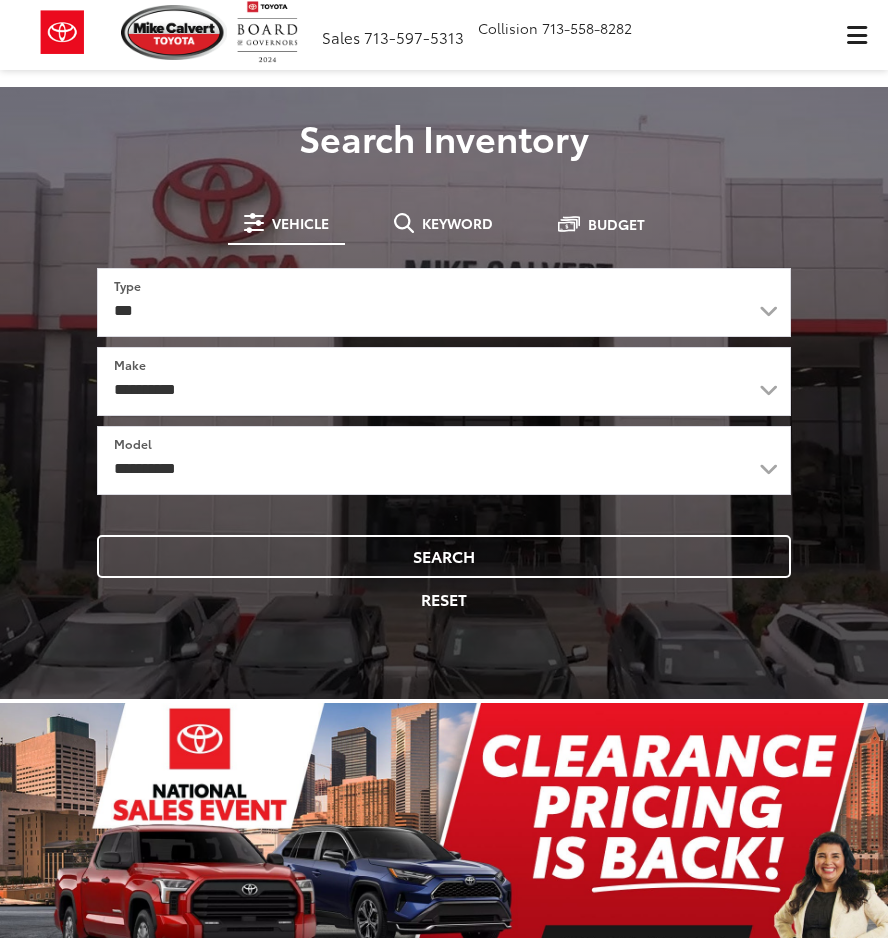 scroll, scrollTop: 0, scrollLeft: 0, axis: both 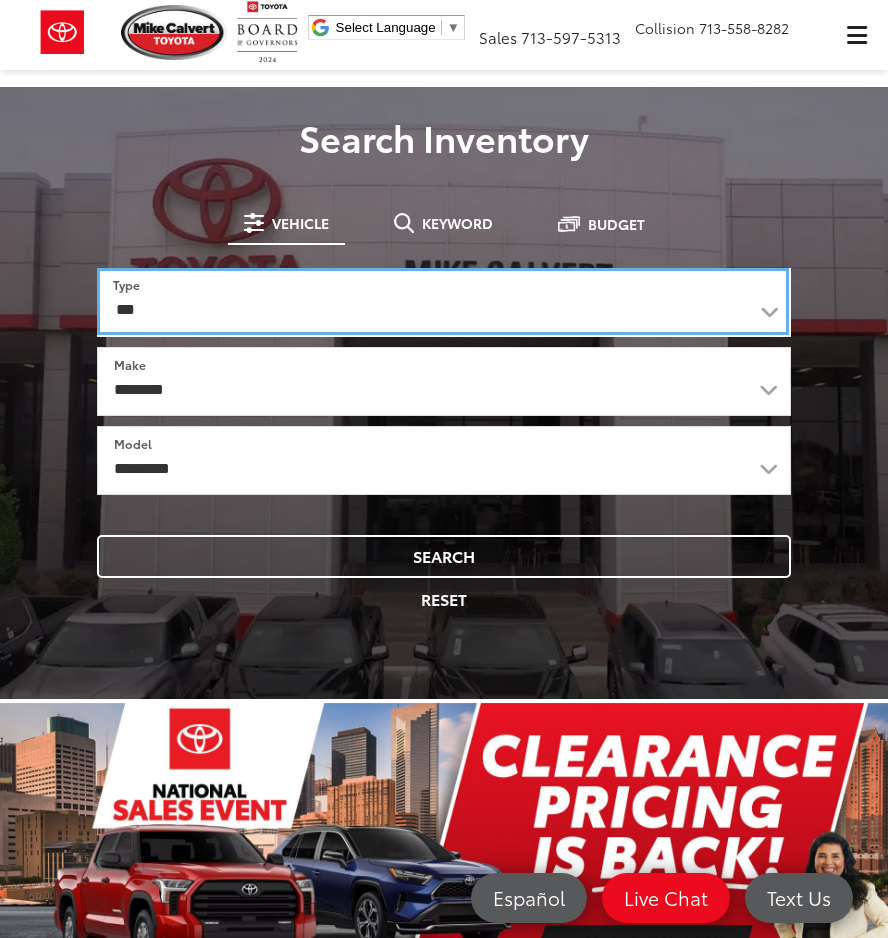 click on "***
***
****
*********" at bounding box center (443, 301) 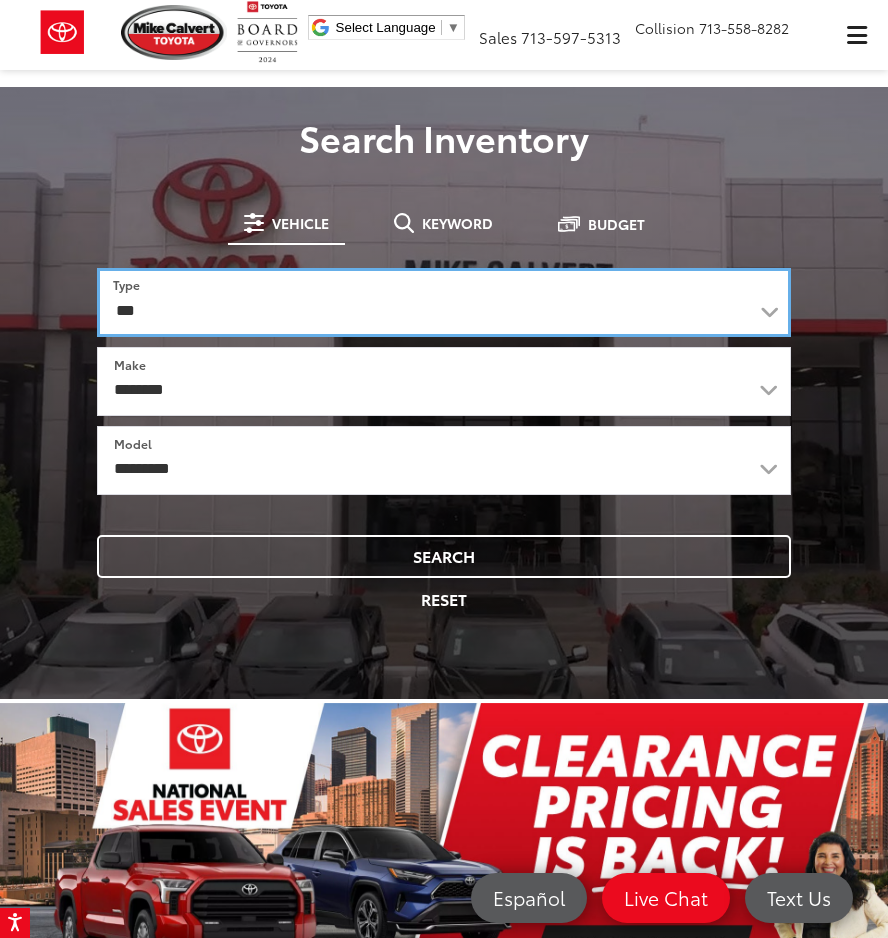 select on "******" 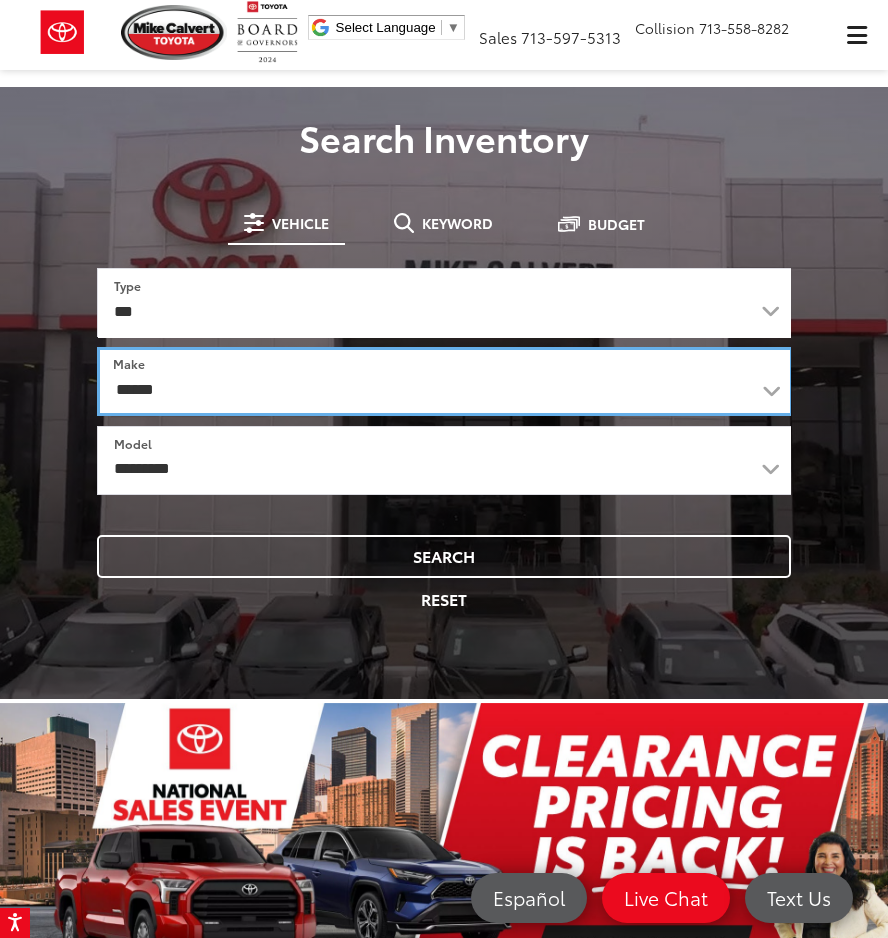 click on "******** ******" at bounding box center (445, 381) 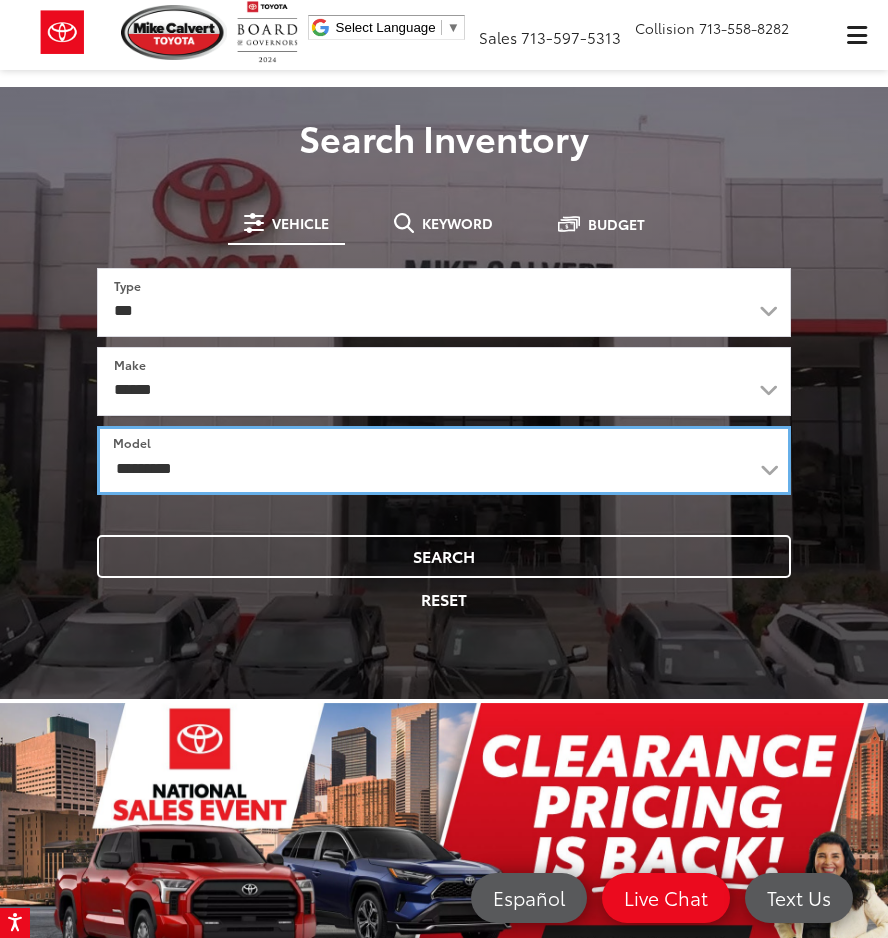 click on "**********" at bounding box center [444, 460] 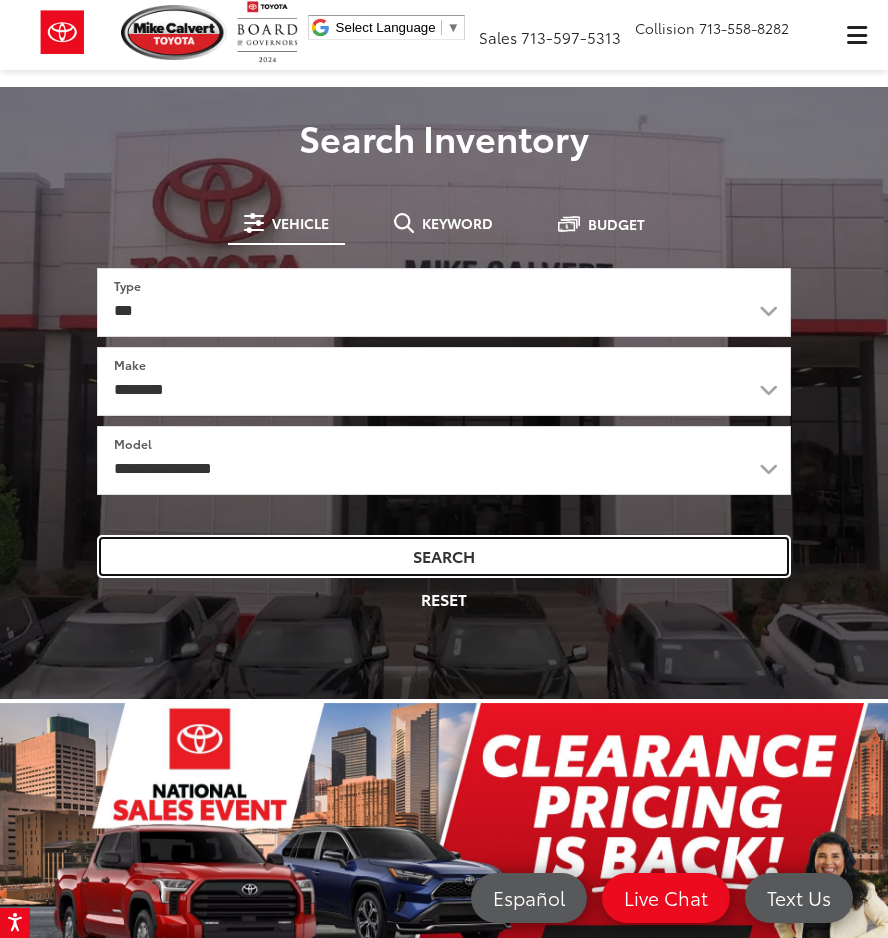 click on "Search" at bounding box center [444, 556] 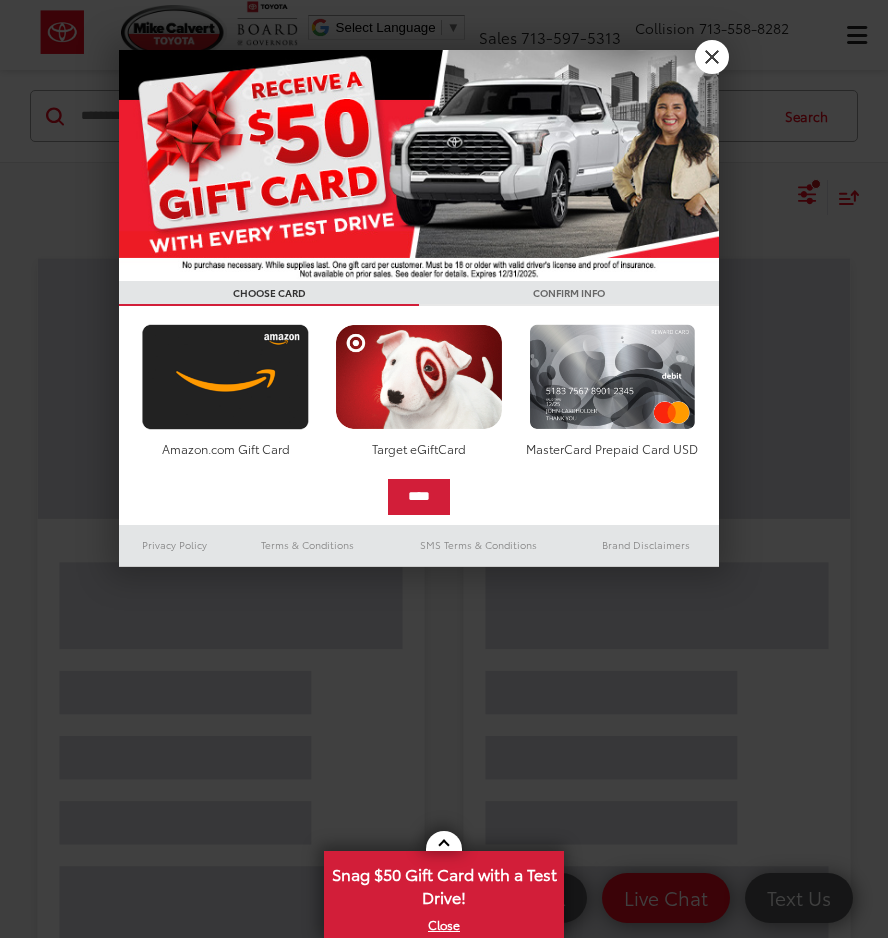 scroll, scrollTop: 0, scrollLeft: 0, axis: both 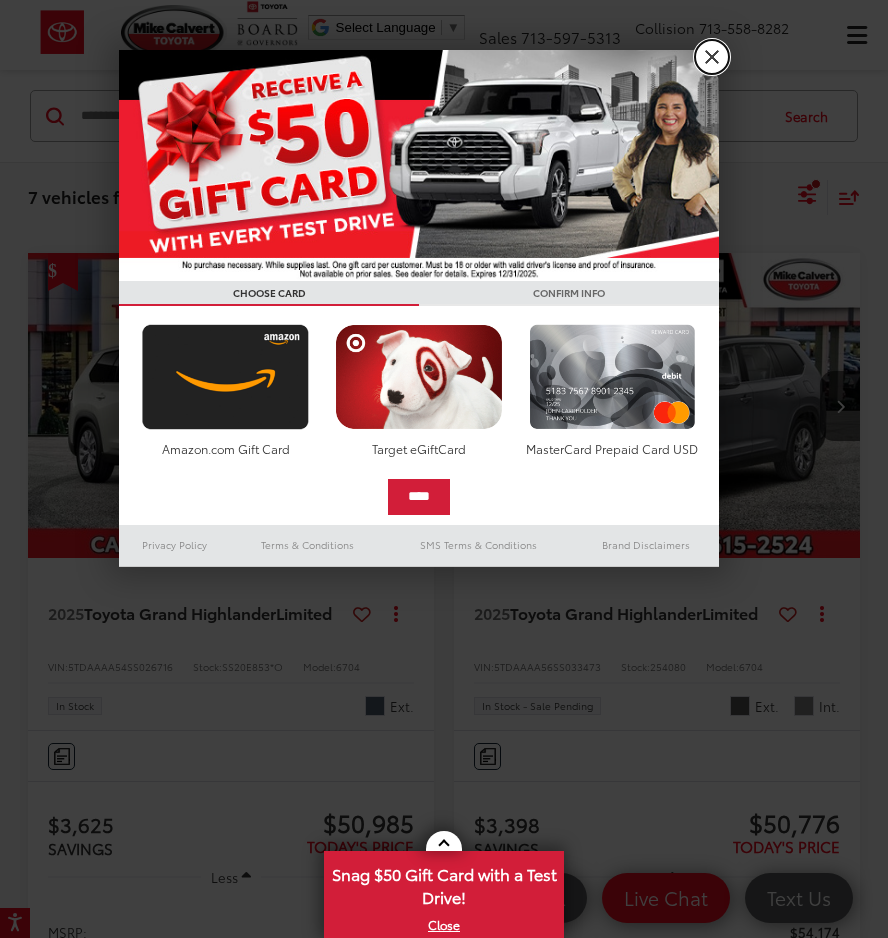 click on "X" at bounding box center (712, 57) 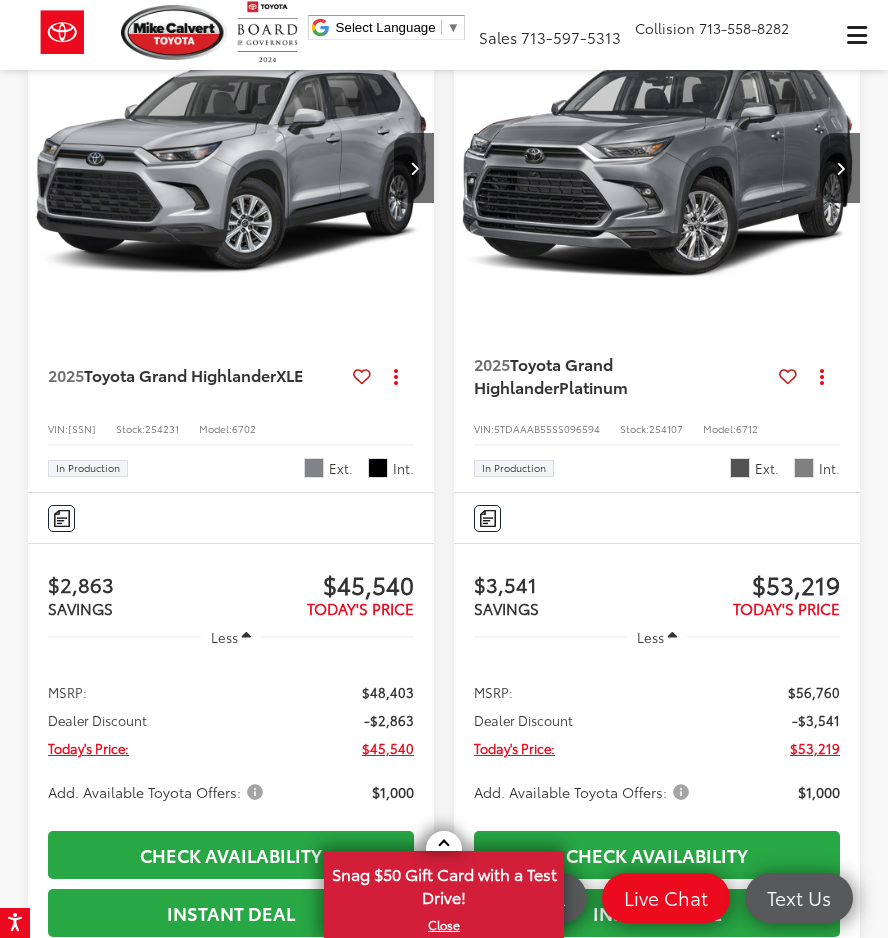 scroll, scrollTop: 1413, scrollLeft: 0, axis: vertical 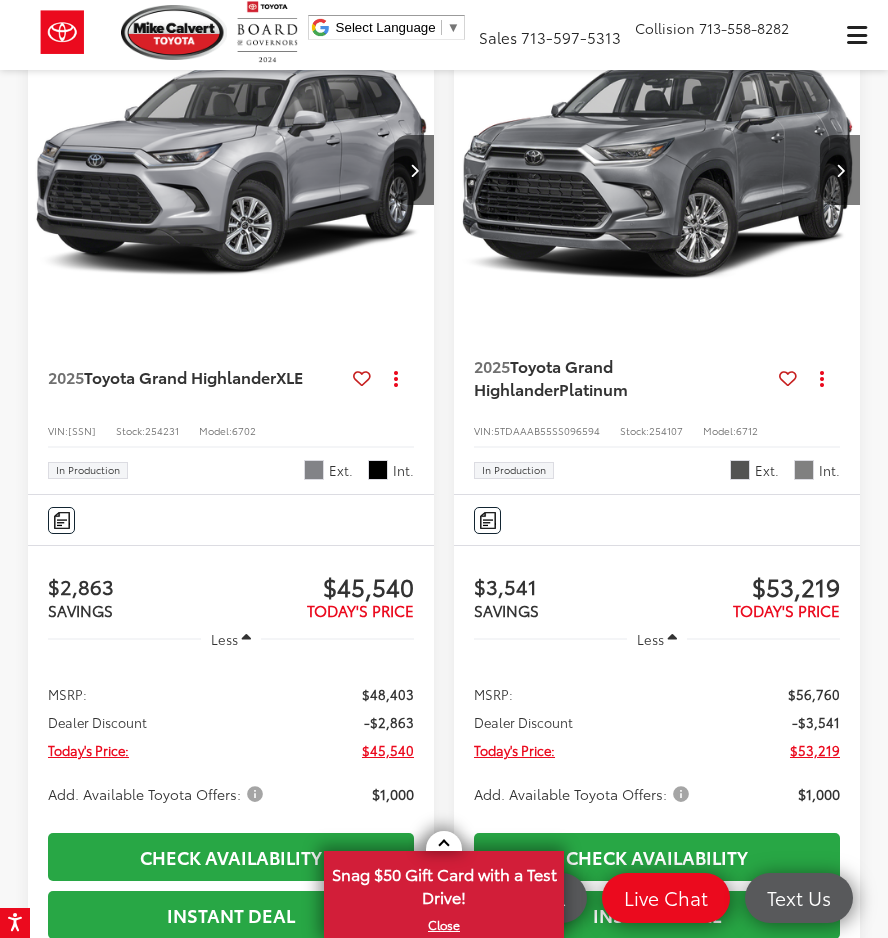 click at bounding box center [840, 170] 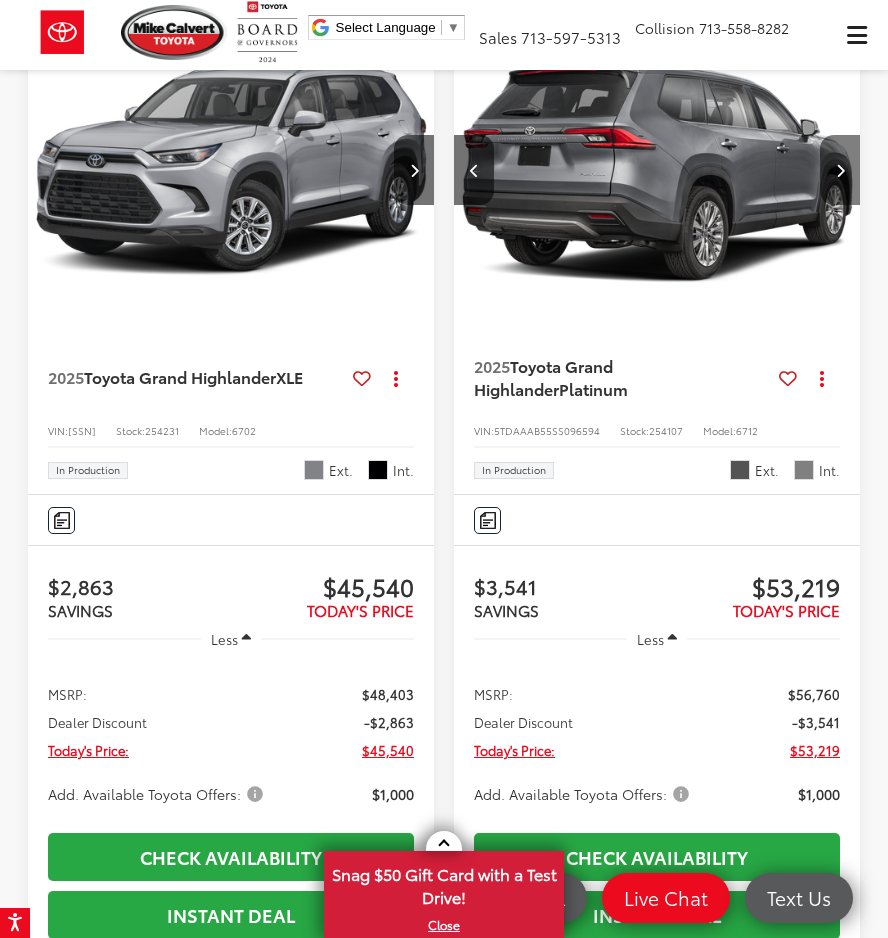 click at bounding box center (840, 170) 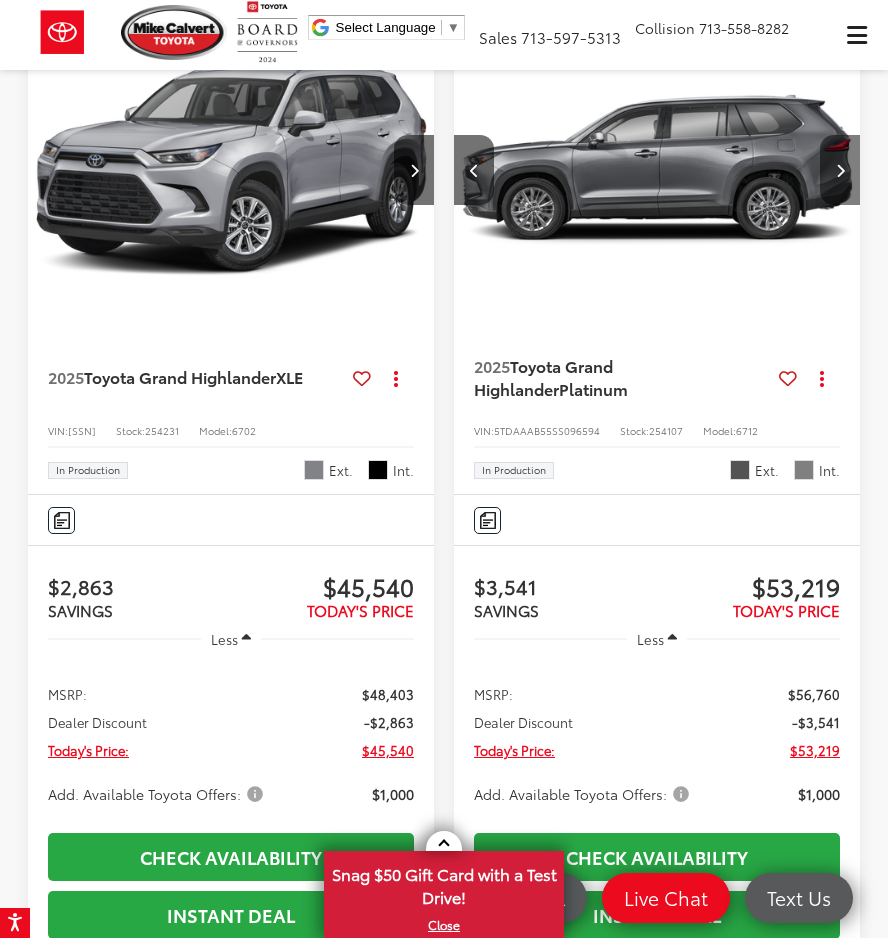 click at bounding box center [840, 170] 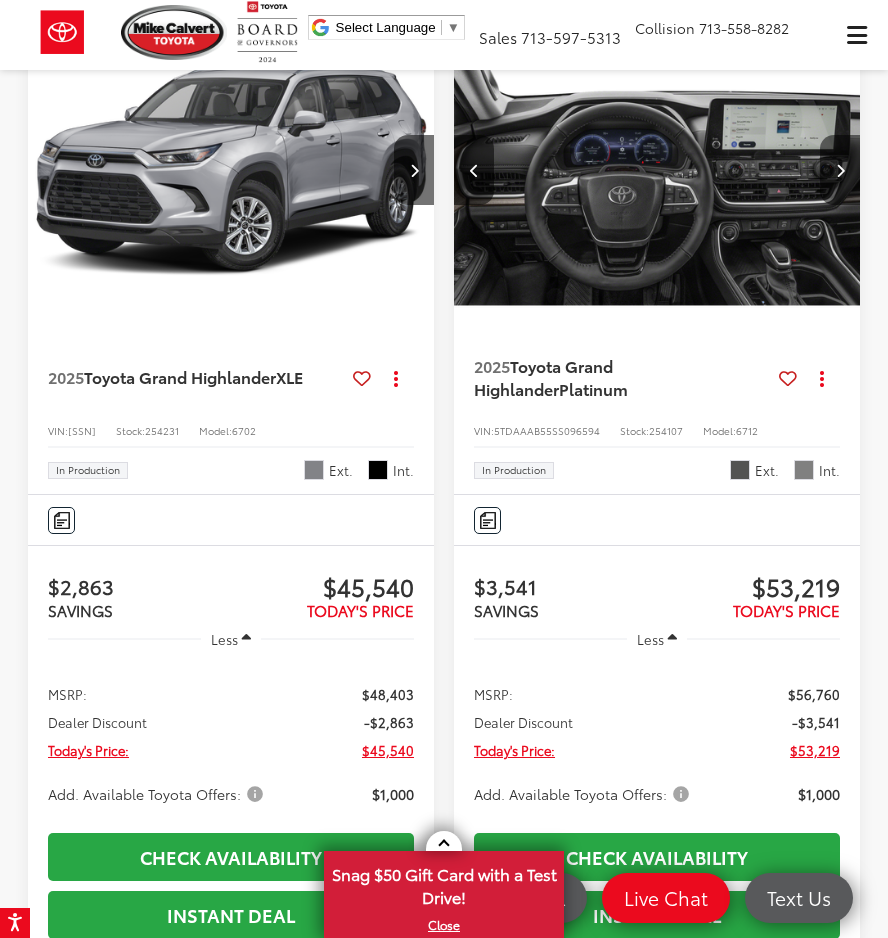 scroll, scrollTop: 0, scrollLeft: 1227, axis: horizontal 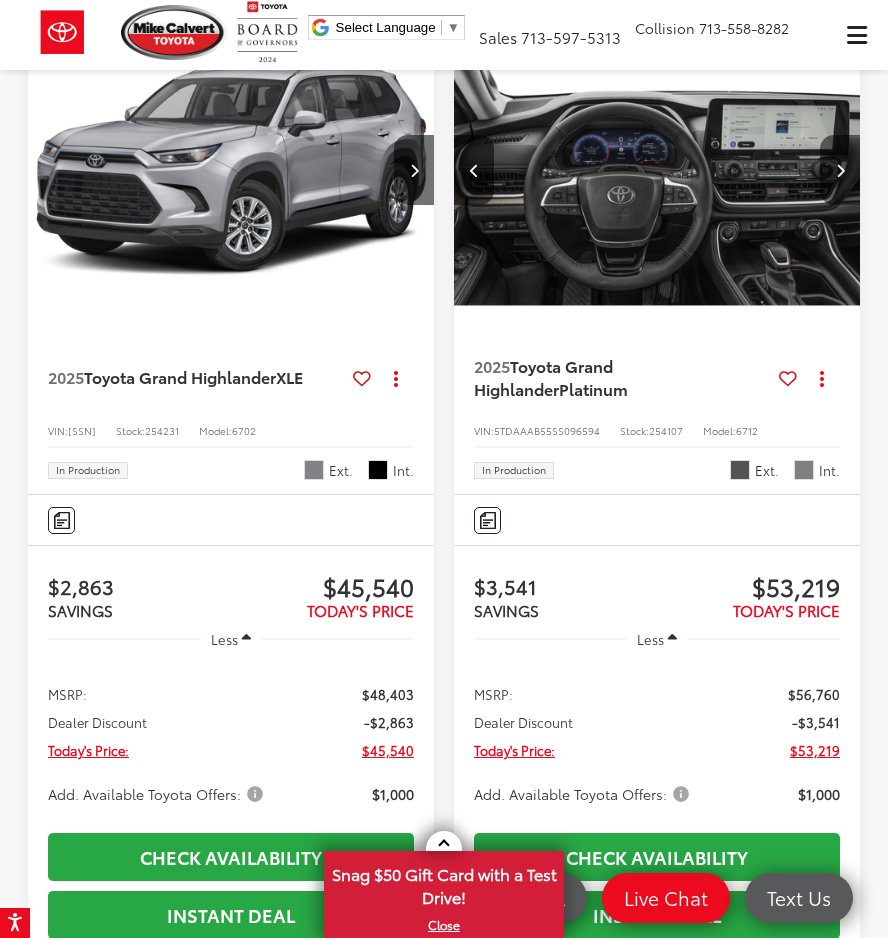 click at bounding box center [840, 170] 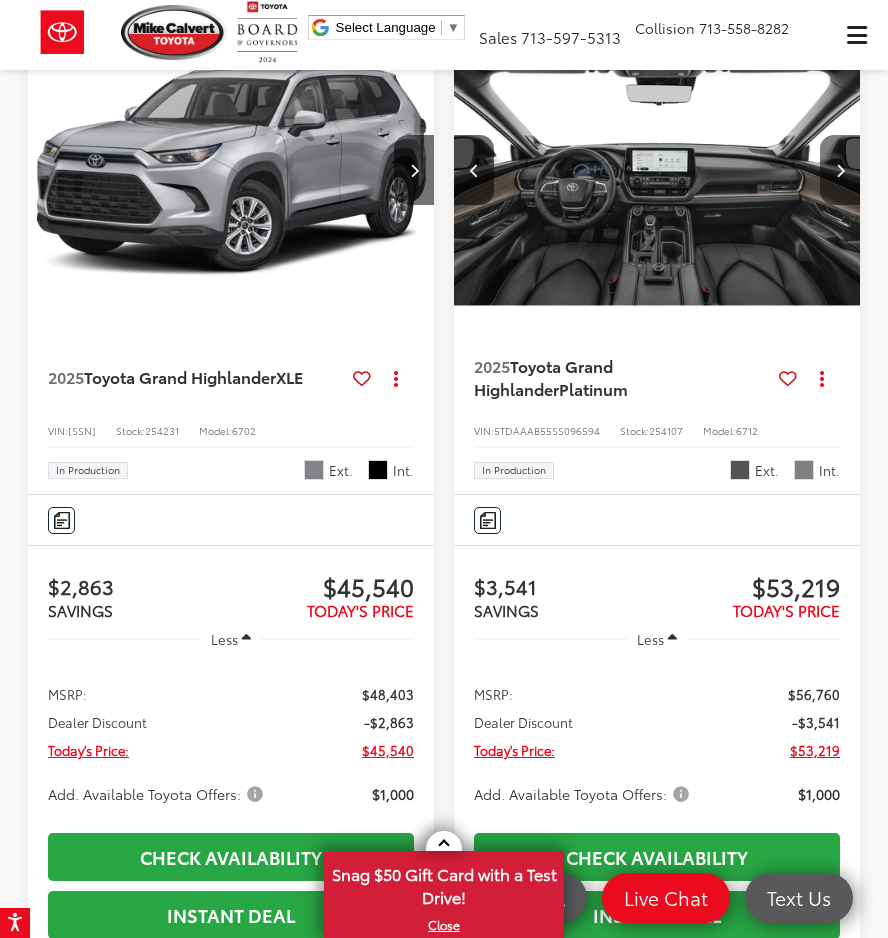 scroll, scrollTop: 0, scrollLeft: 1636, axis: horizontal 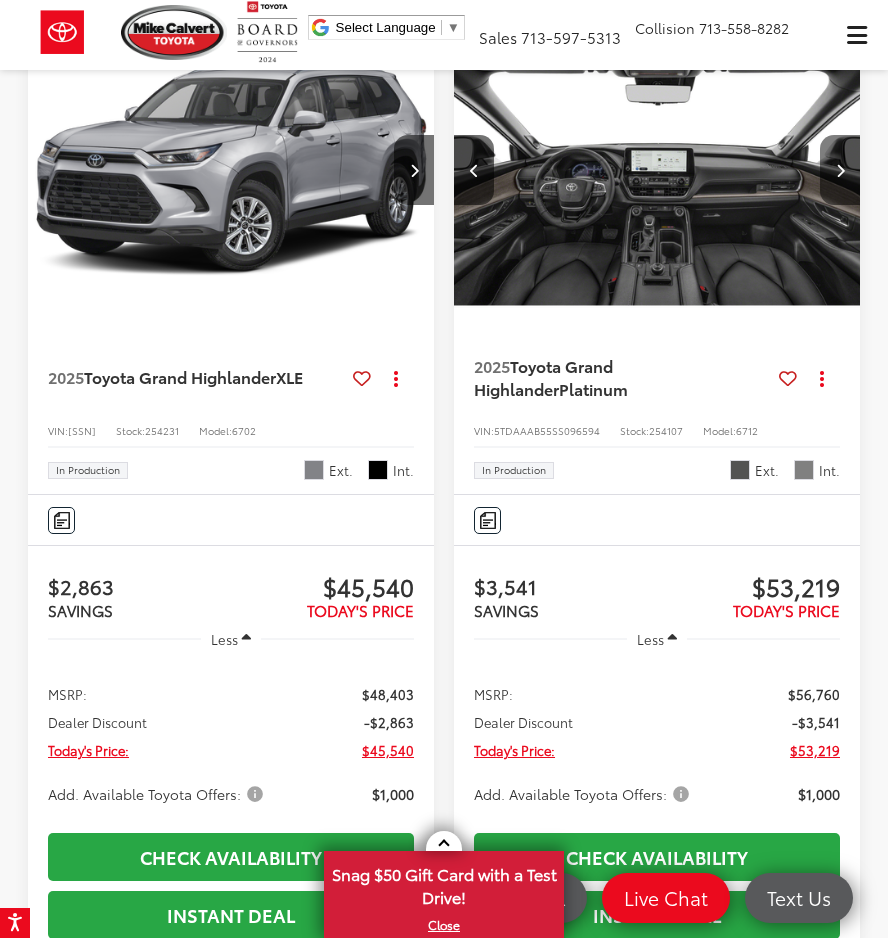 click at bounding box center [840, 170] 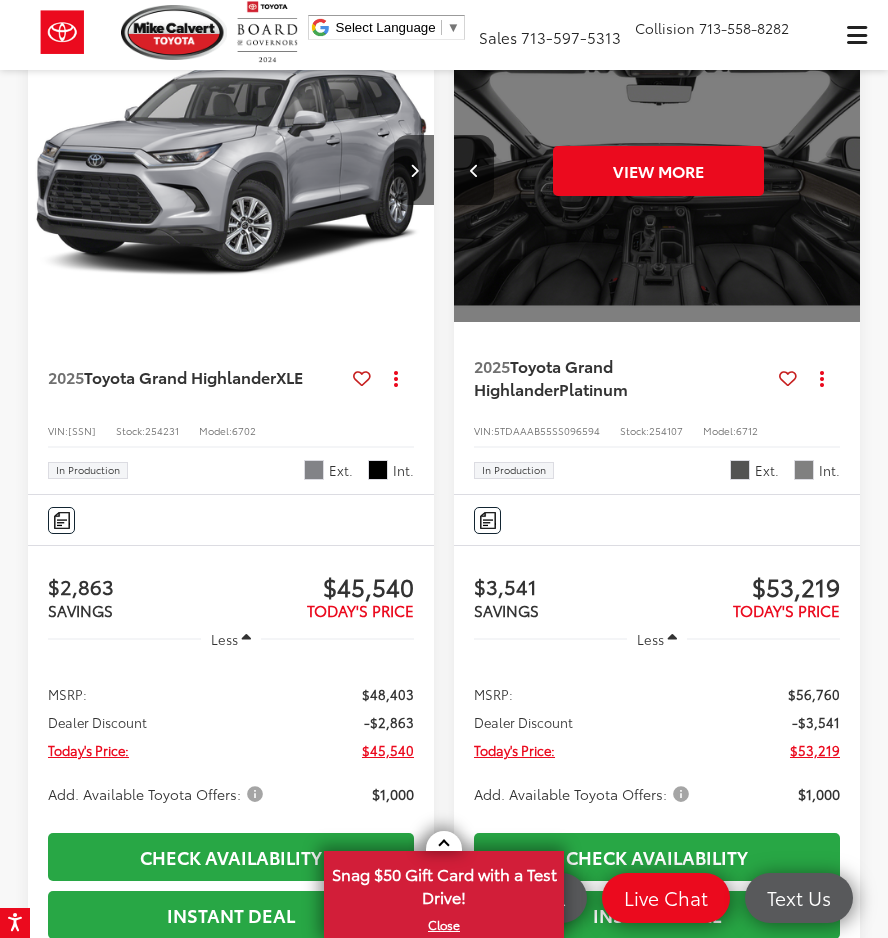 scroll, scrollTop: 0, scrollLeft: 2045, axis: horizontal 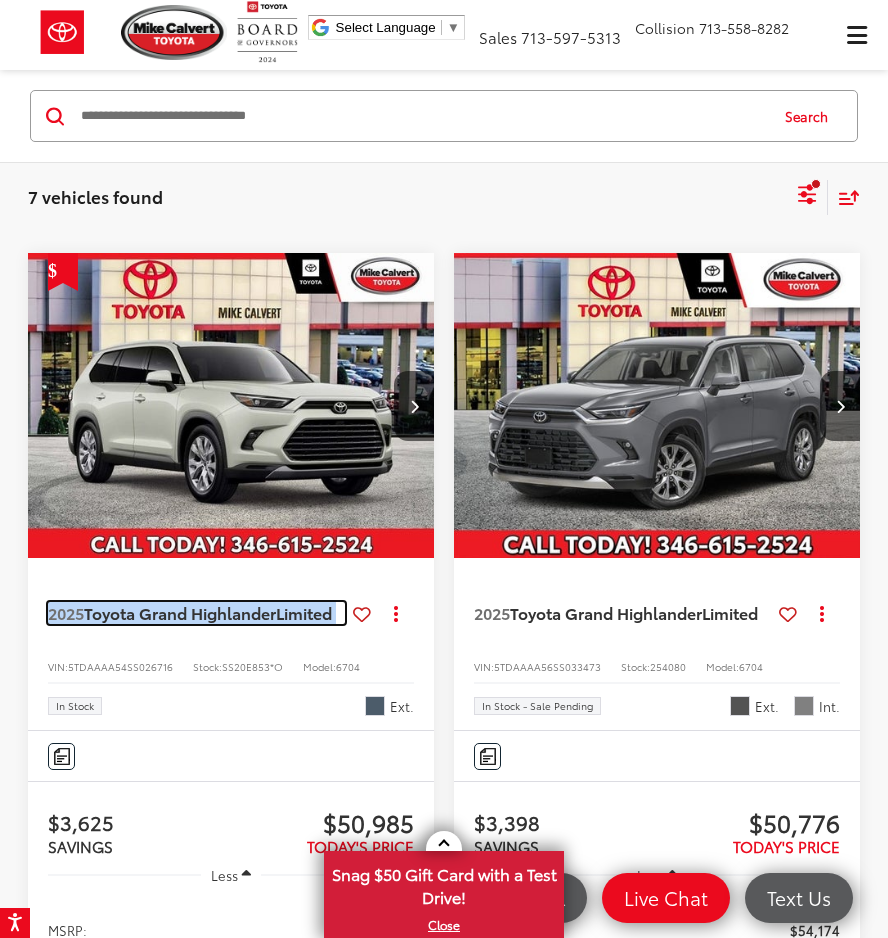 click on "Toyota Grand Highlander" at bounding box center [180, 612] 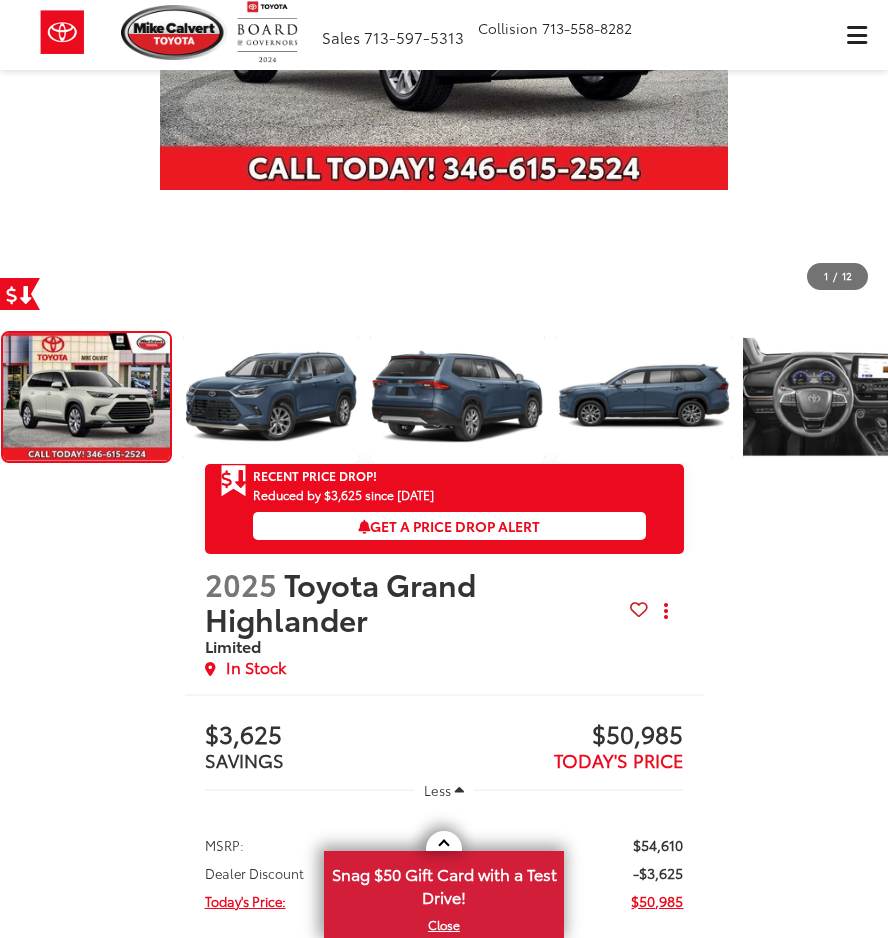 scroll, scrollTop: 488, scrollLeft: 0, axis: vertical 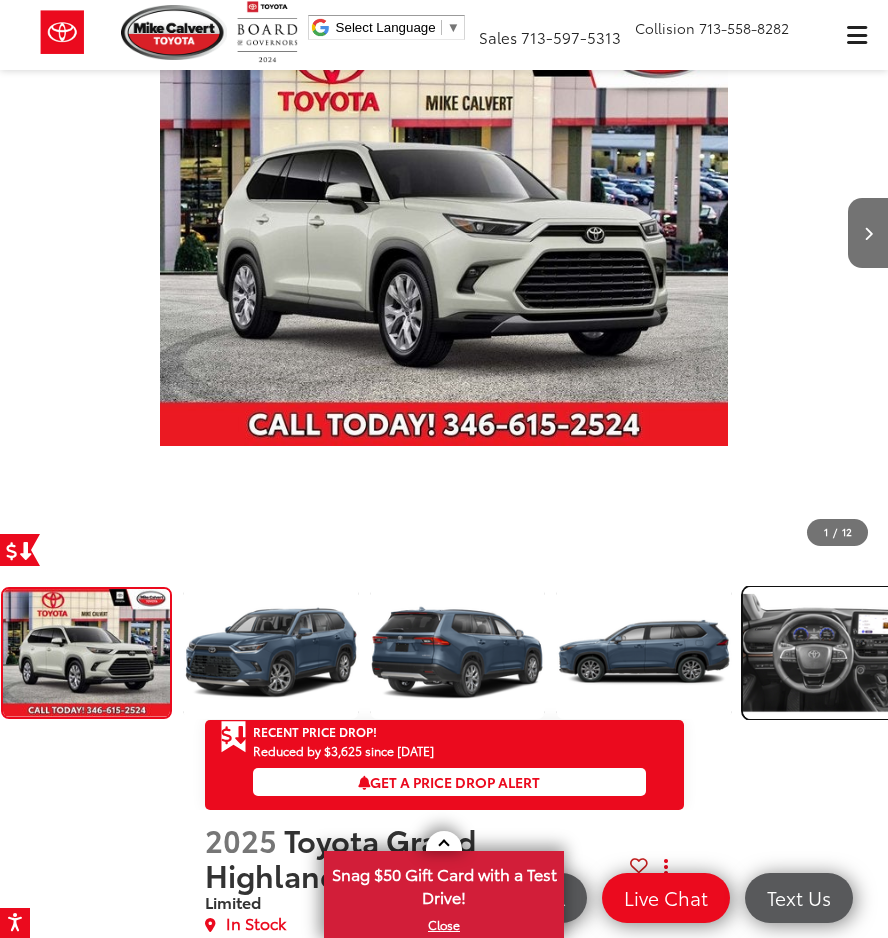 click at bounding box center (830, 653) 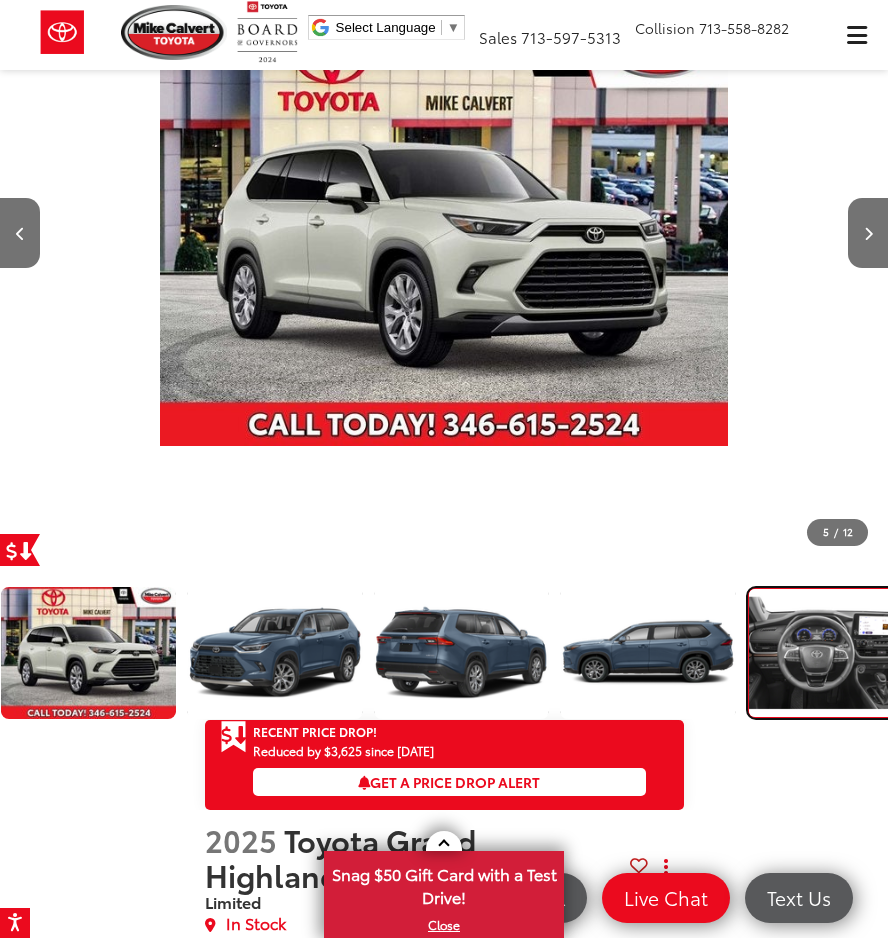 scroll, scrollTop: 0, scrollLeft: 262, axis: horizontal 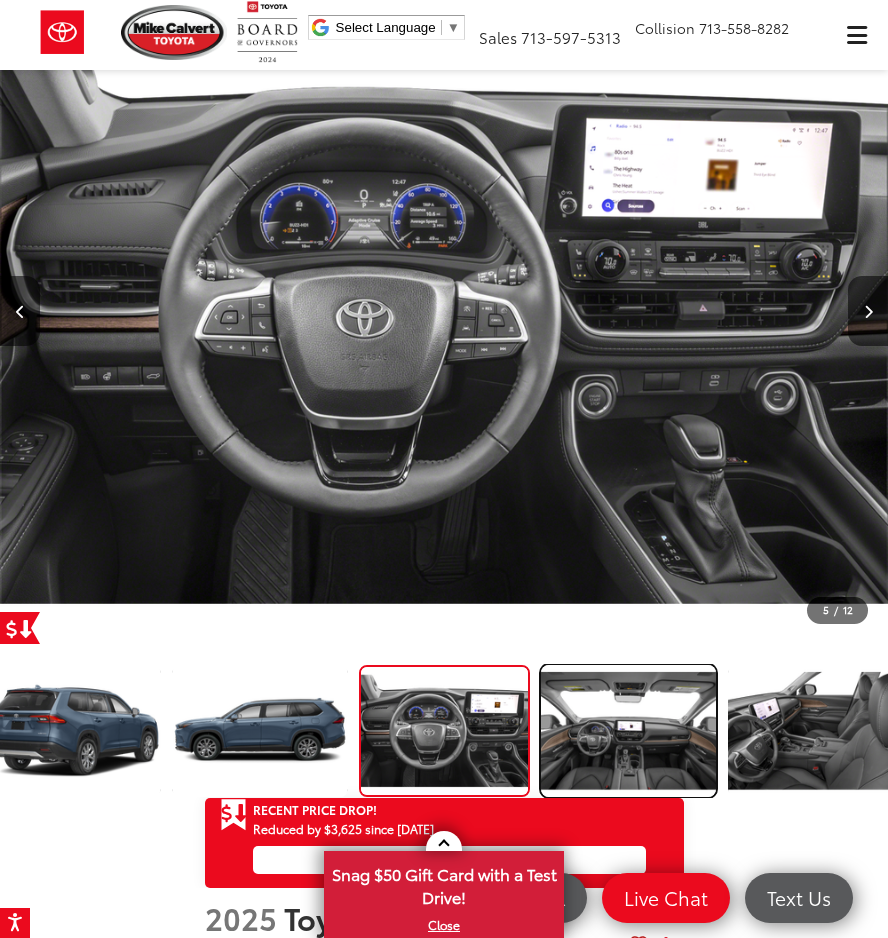 click at bounding box center (629, 731) 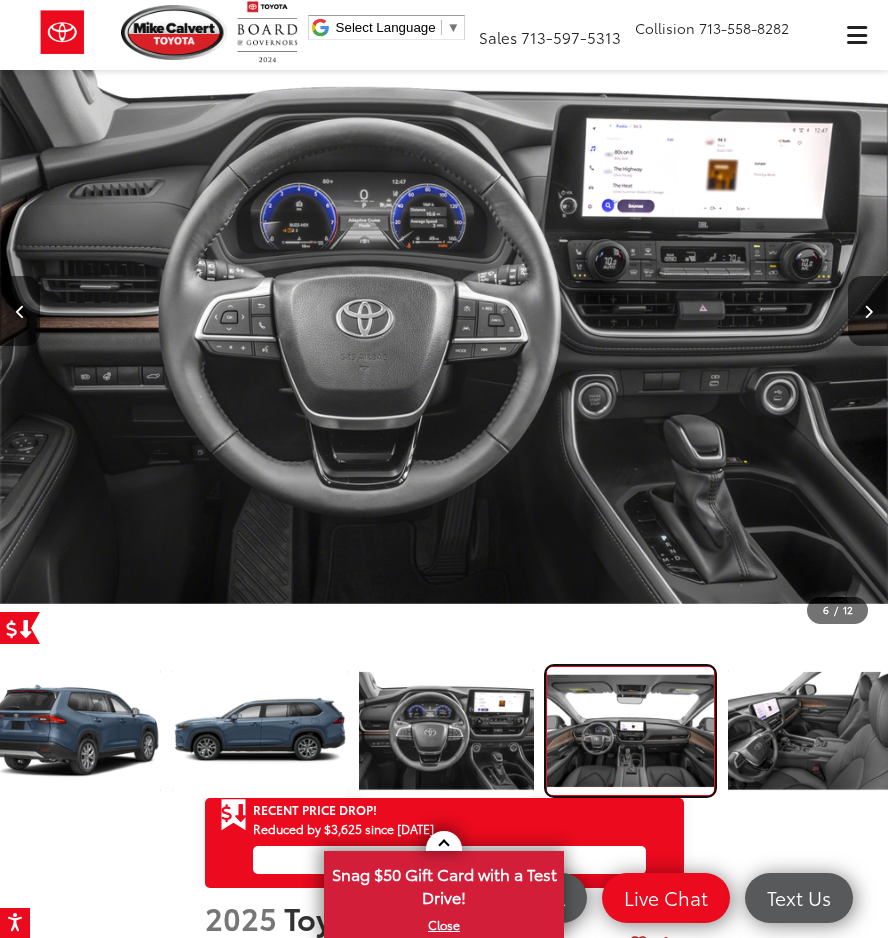 scroll, scrollTop: 0, scrollLeft: 3758, axis: horizontal 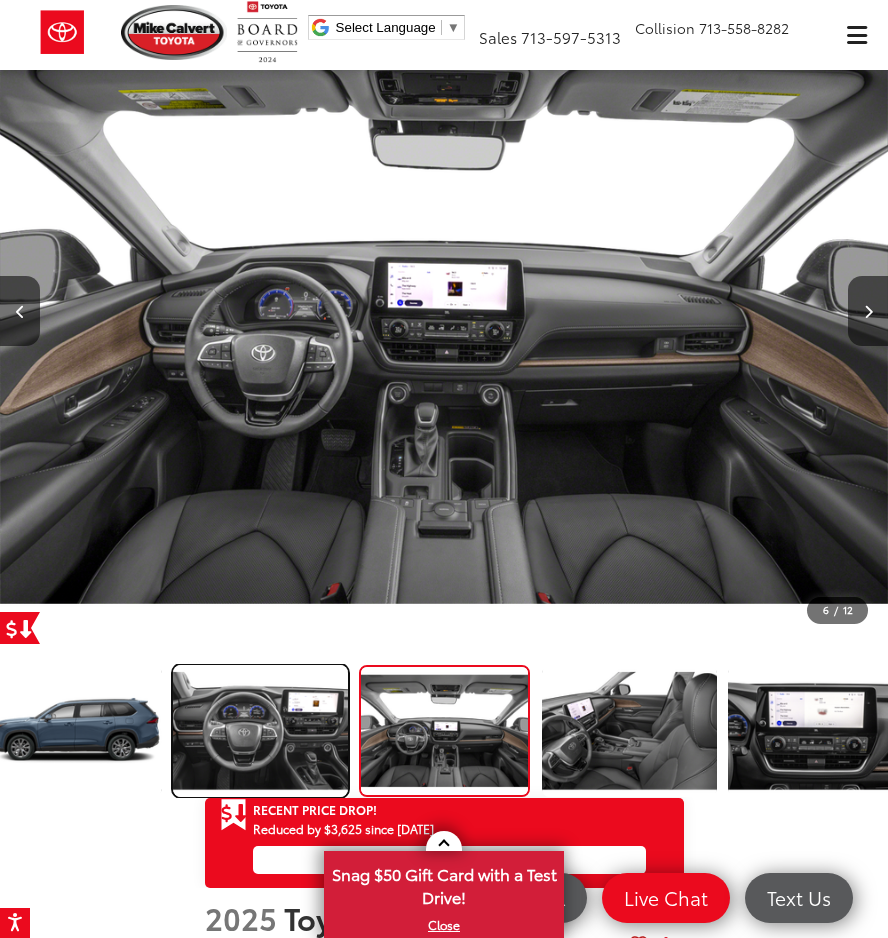 click at bounding box center [260, 731] 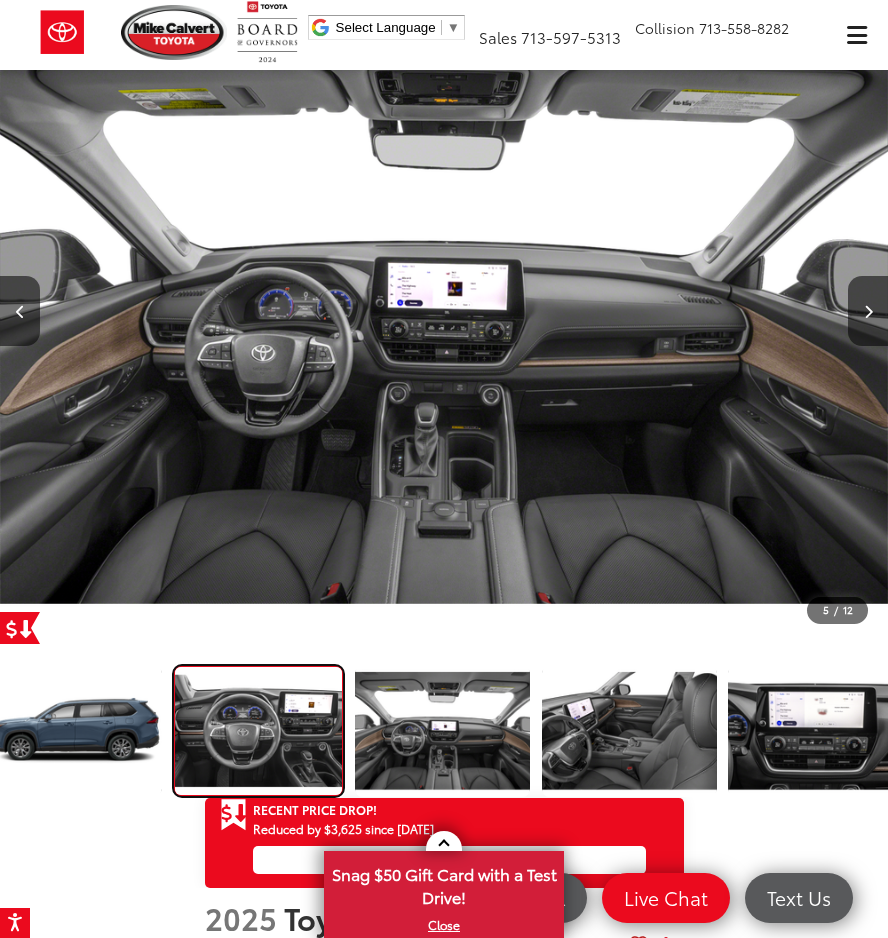 scroll, scrollTop: 0, scrollLeft: 4374, axis: horizontal 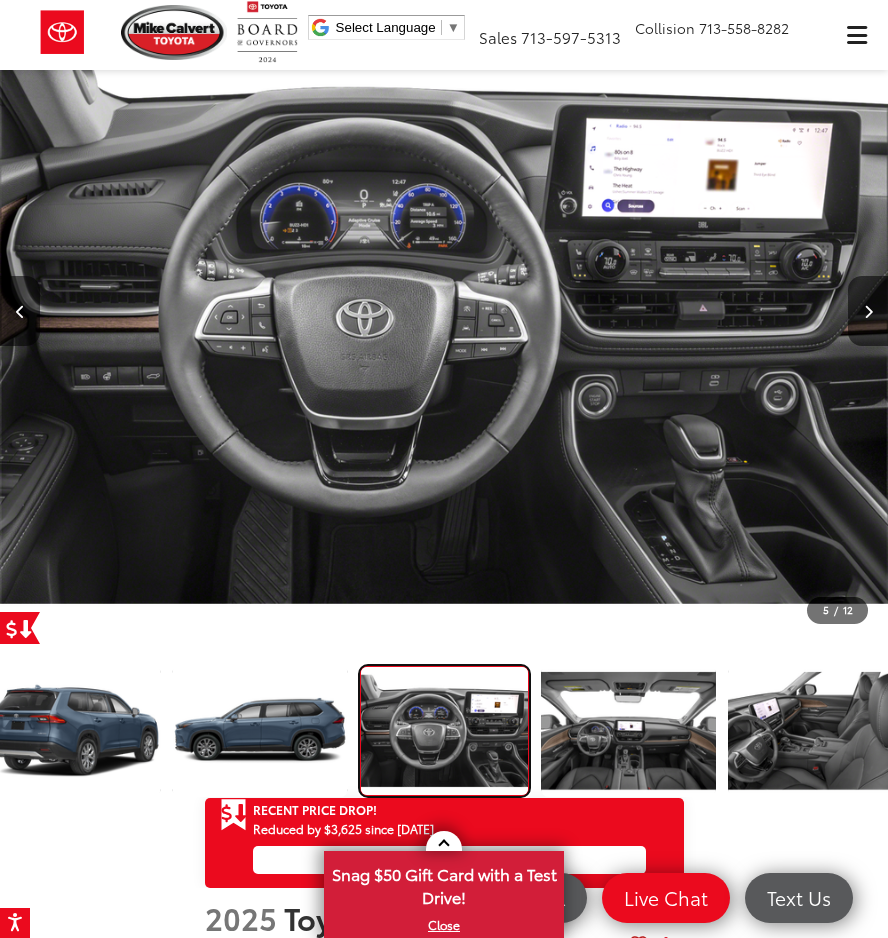 click at bounding box center (444, 731) 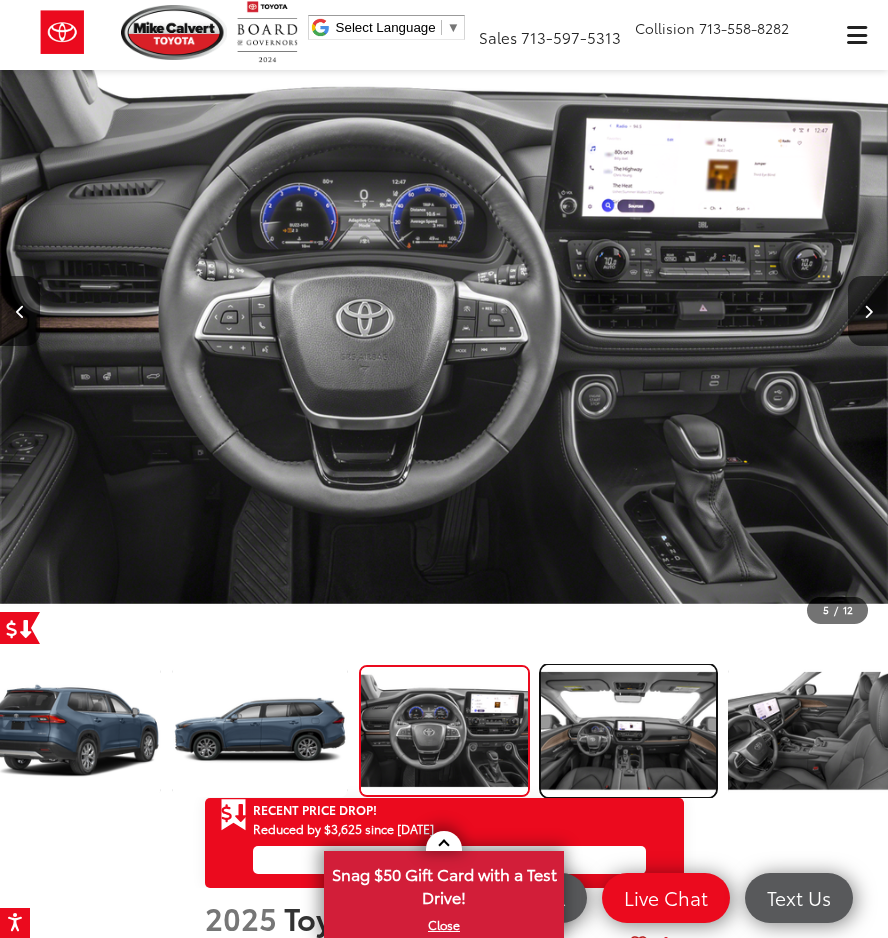 click at bounding box center (629, 731) 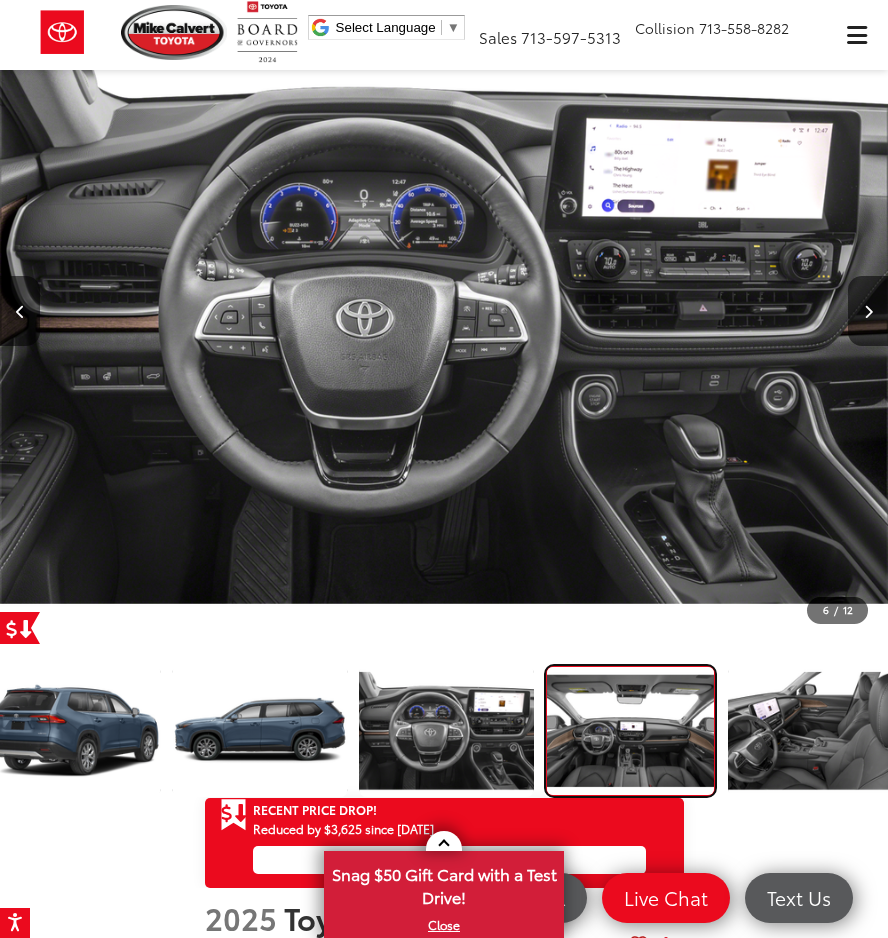 scroll, scrollTop: 0, scrollLeft: 3601, axis: horizontal 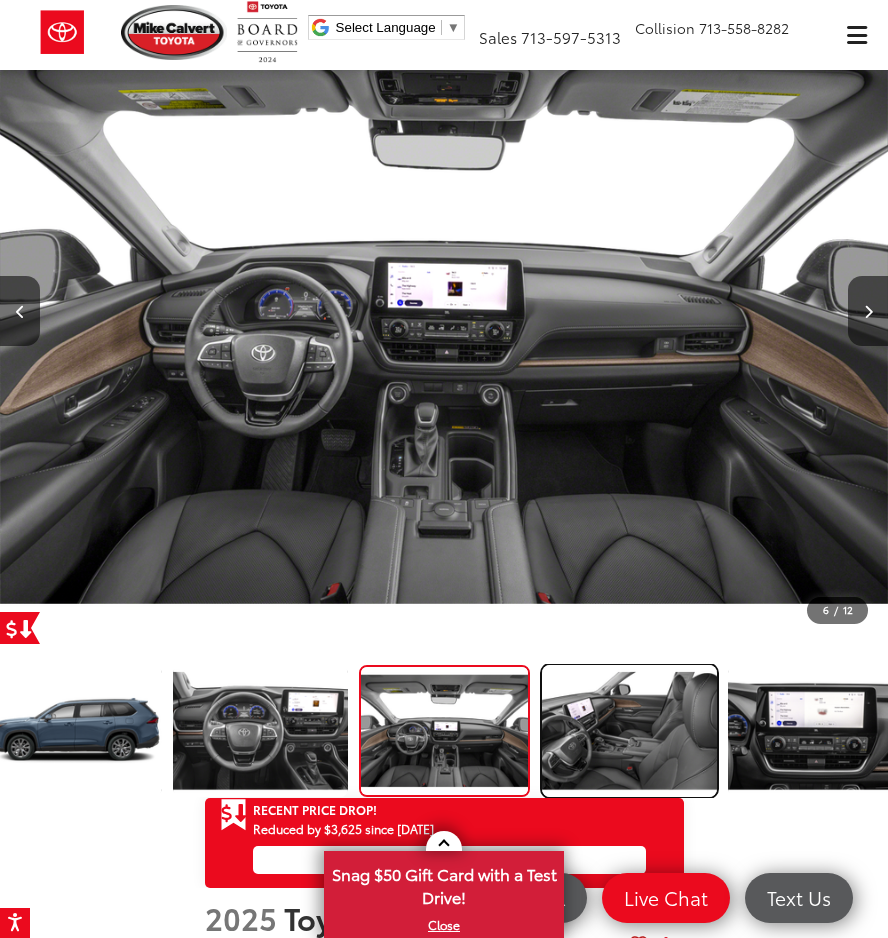 click at bounding box center [629, 731] 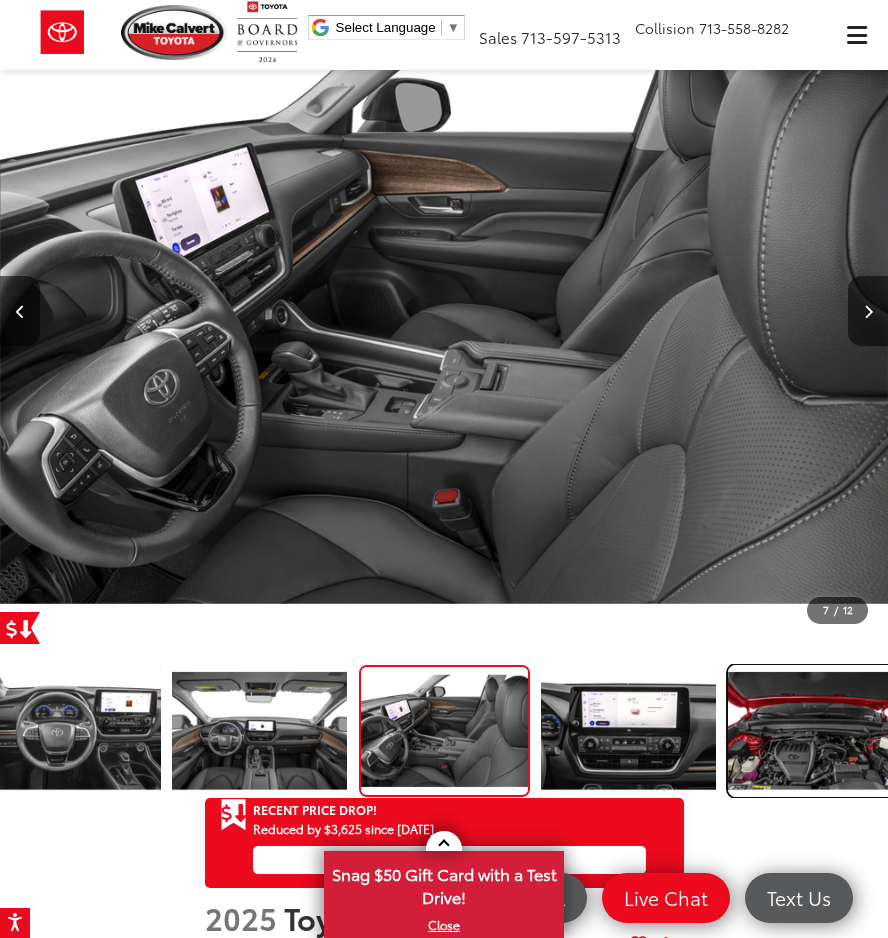 click at bounding box center [815, 731] 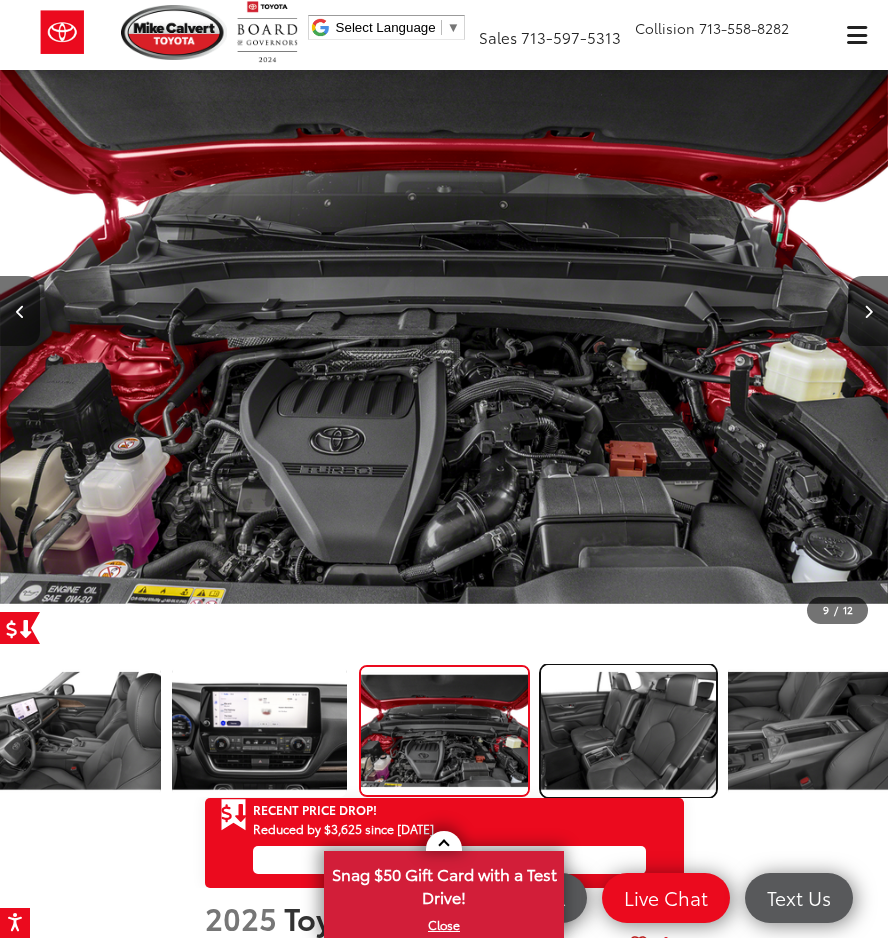 click at bounding box center [628, 731] 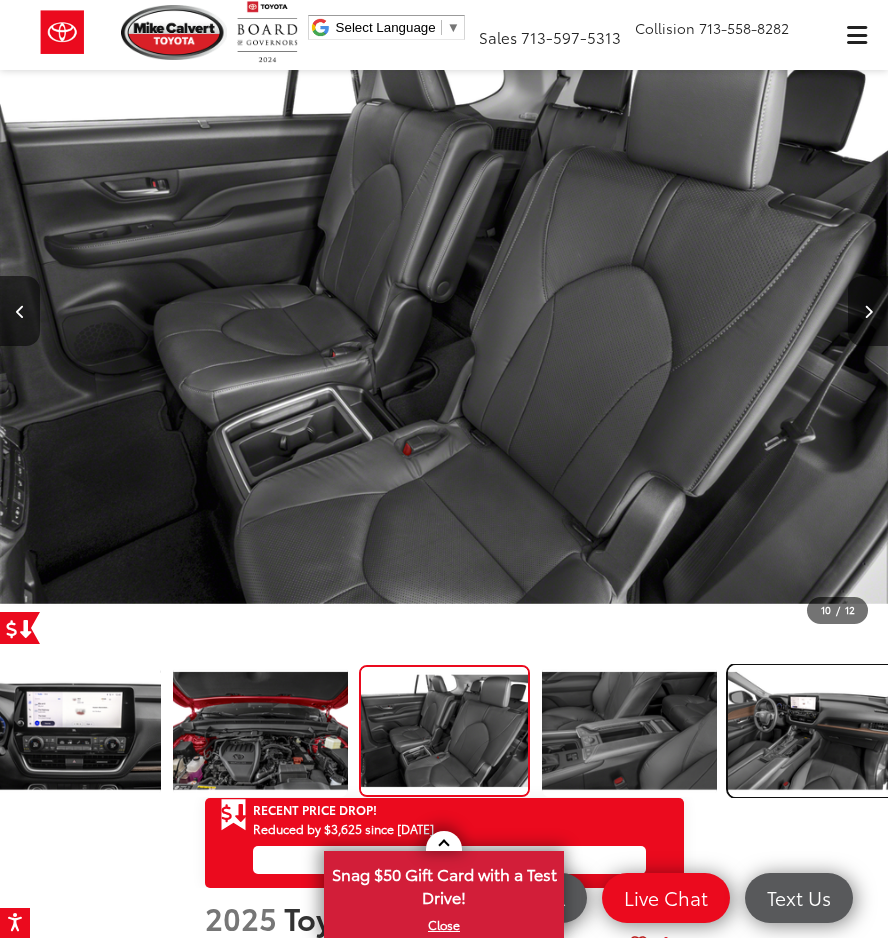 click at bounding box center (815, 731) 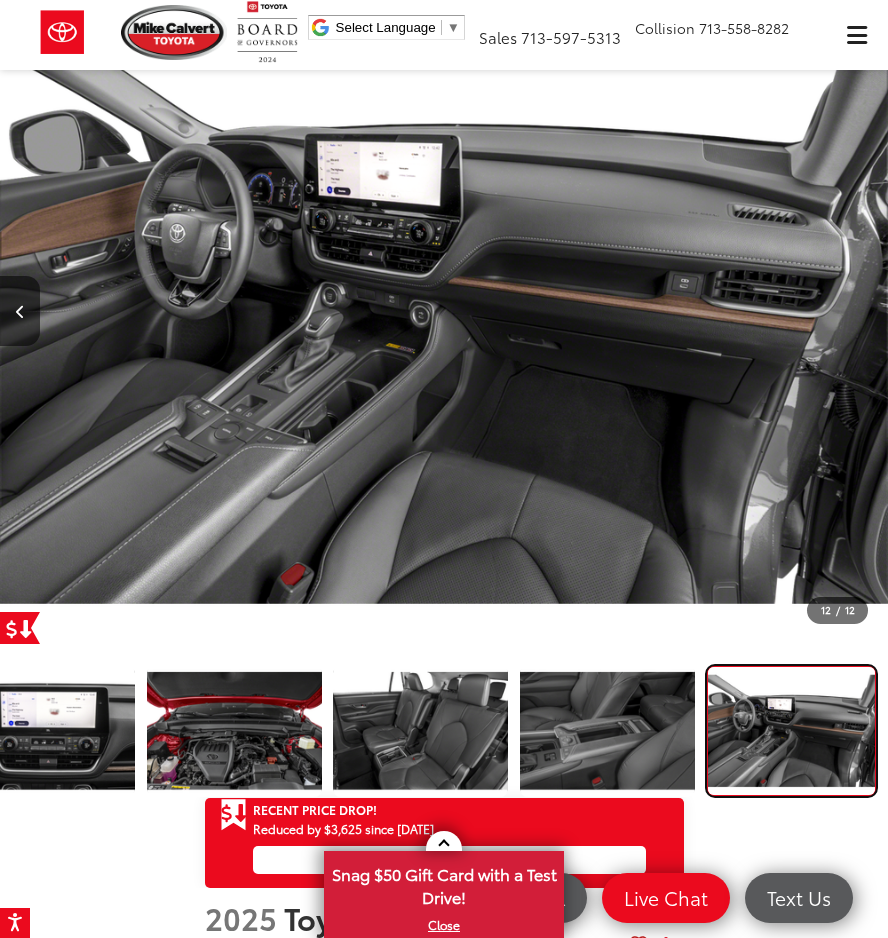 click at bounding box center [791, 731] 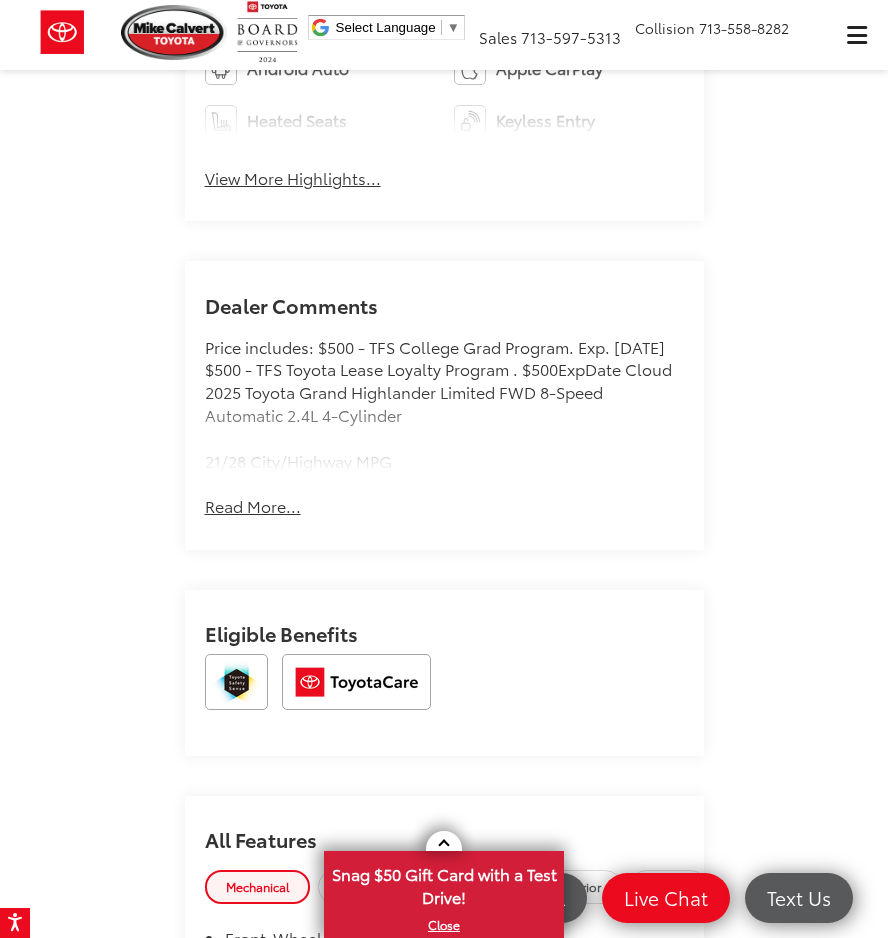 click on "Mike Calvert Toyota
New Vehicles
2025
Toyota
Grand Highlander
Limited
Confirm Availability
Photos
12
/
12
Load More Photos
2025   Toyota Grand Highlander
1
/
12
Recent Price Drop!
Reduced by $3,625 since Jul 16, 2025
Get a Price Drop Alert" at bounding box center (444, -158) 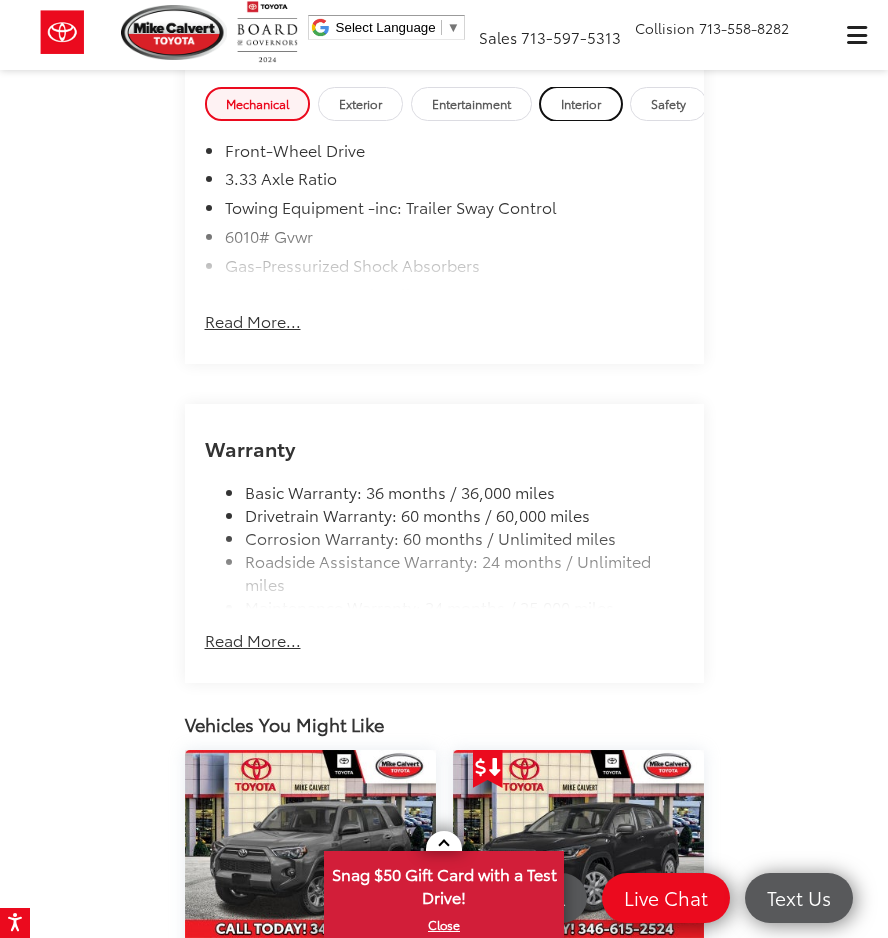 click on "Interior" at bounding box center [581, 103] 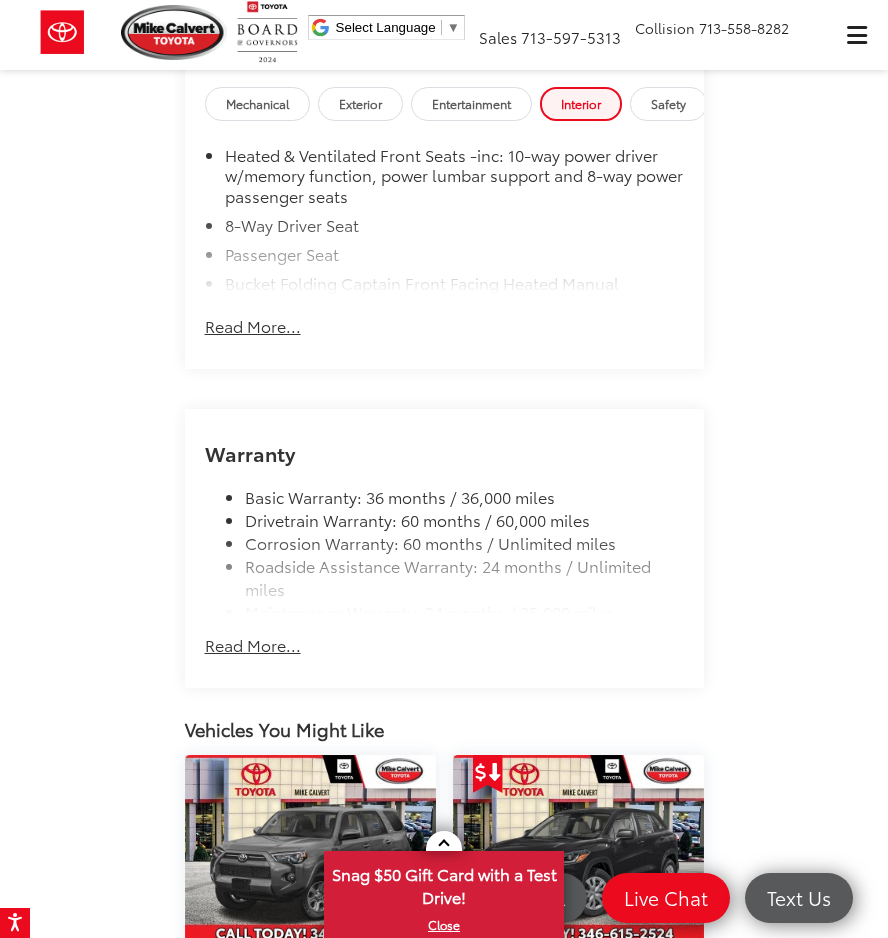 click on "Read More..." at bounding box center [253, 316] 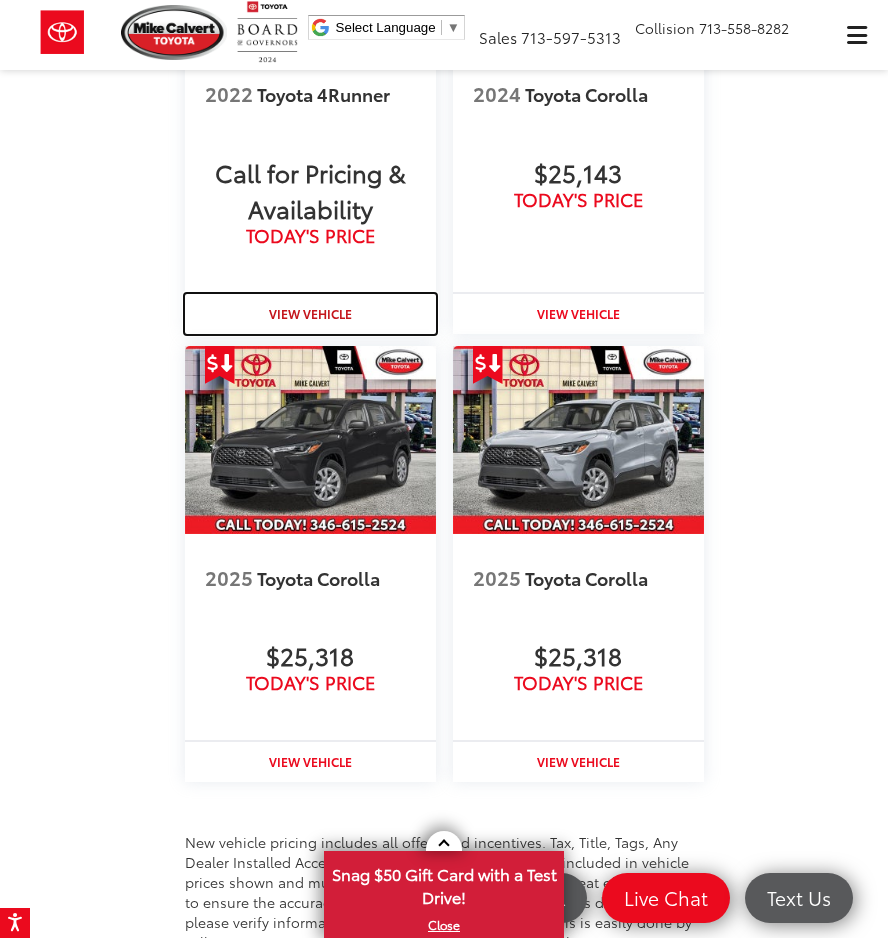 click on "View Vehicle" at bounding box center [310, 313] 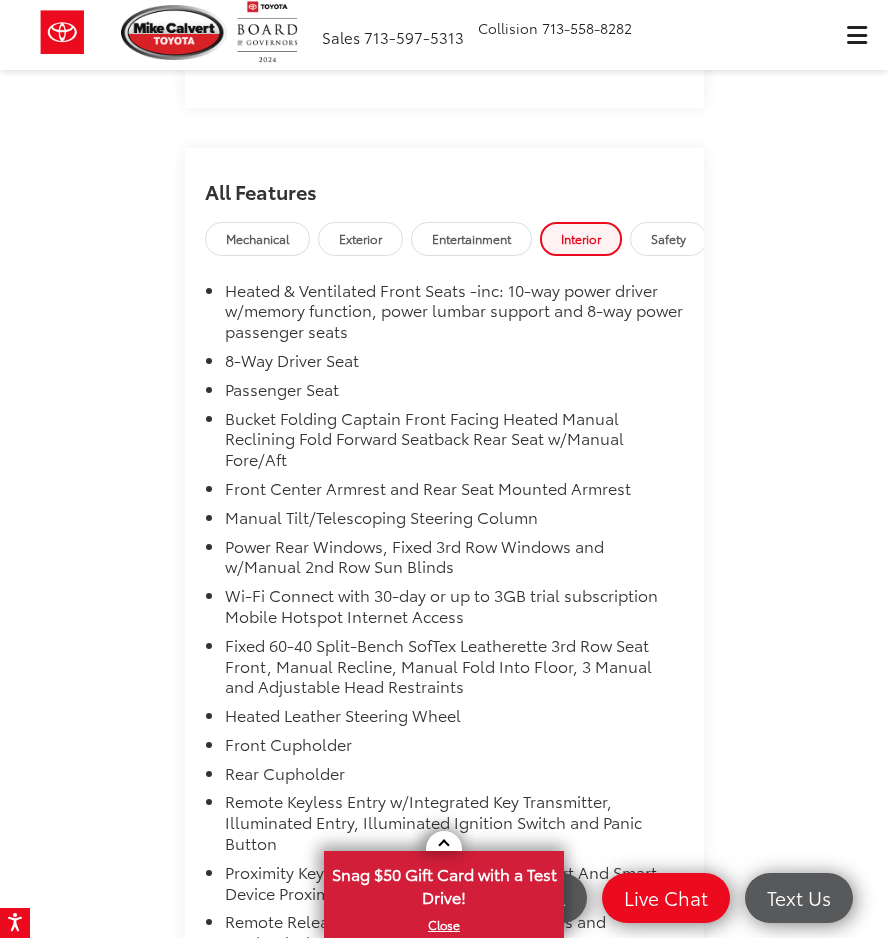 scroll, scrollTop: 3521, scrollLeft: 0, axis: vertical 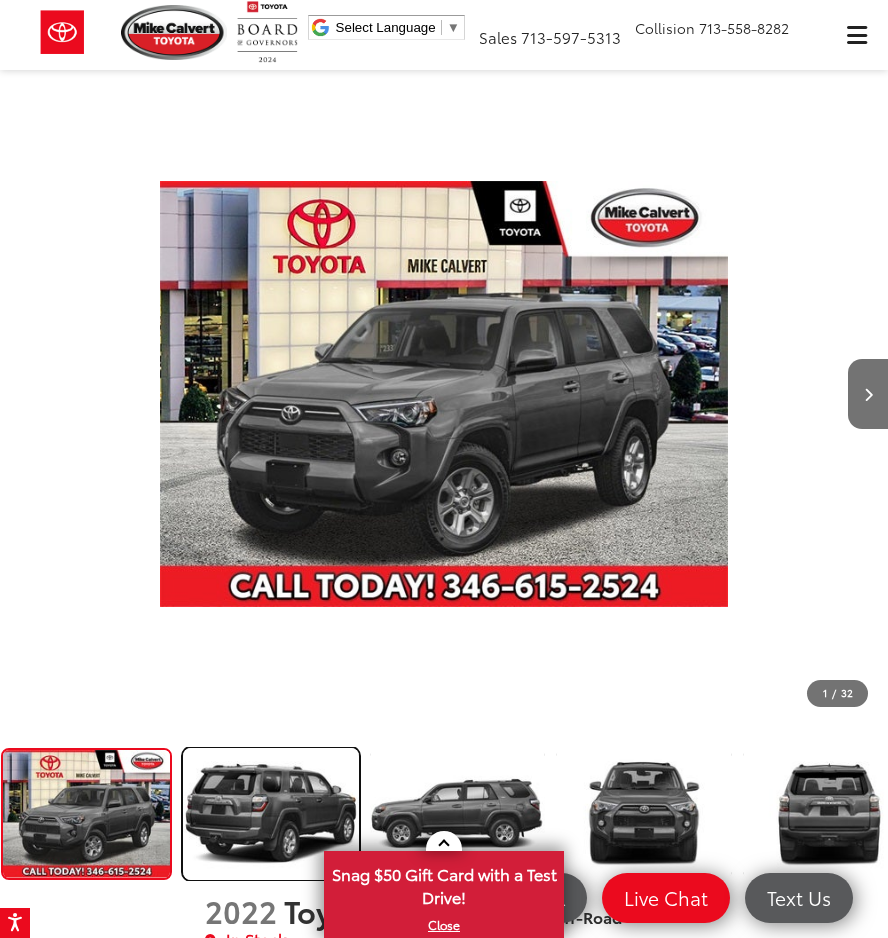 click at bounding box center (271, 814) 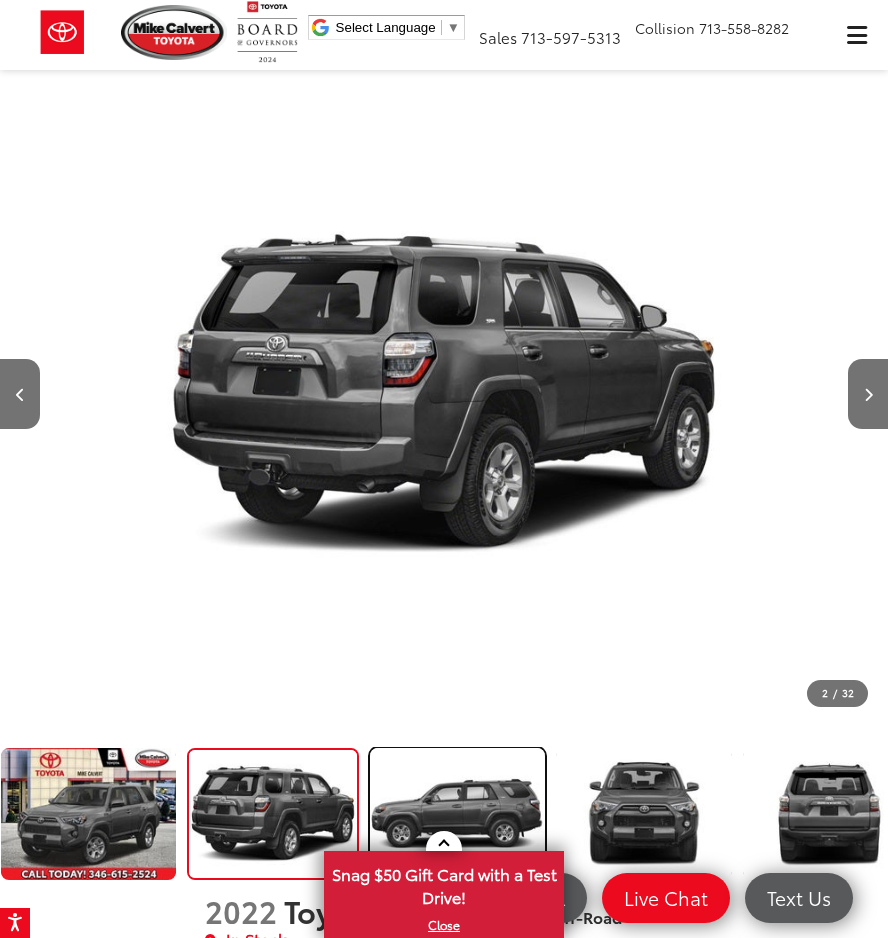 click at bounding box center [457, 814] 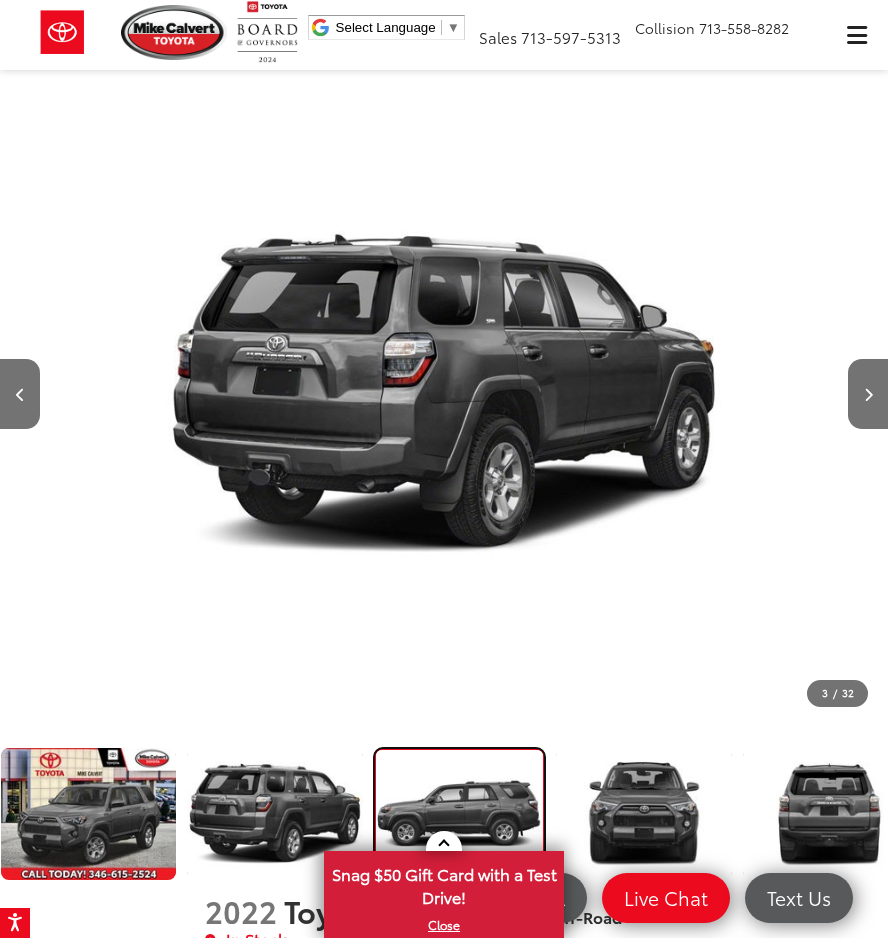 scroll, scrollTop: 0, scrollLeft: 971, axis: horizontal 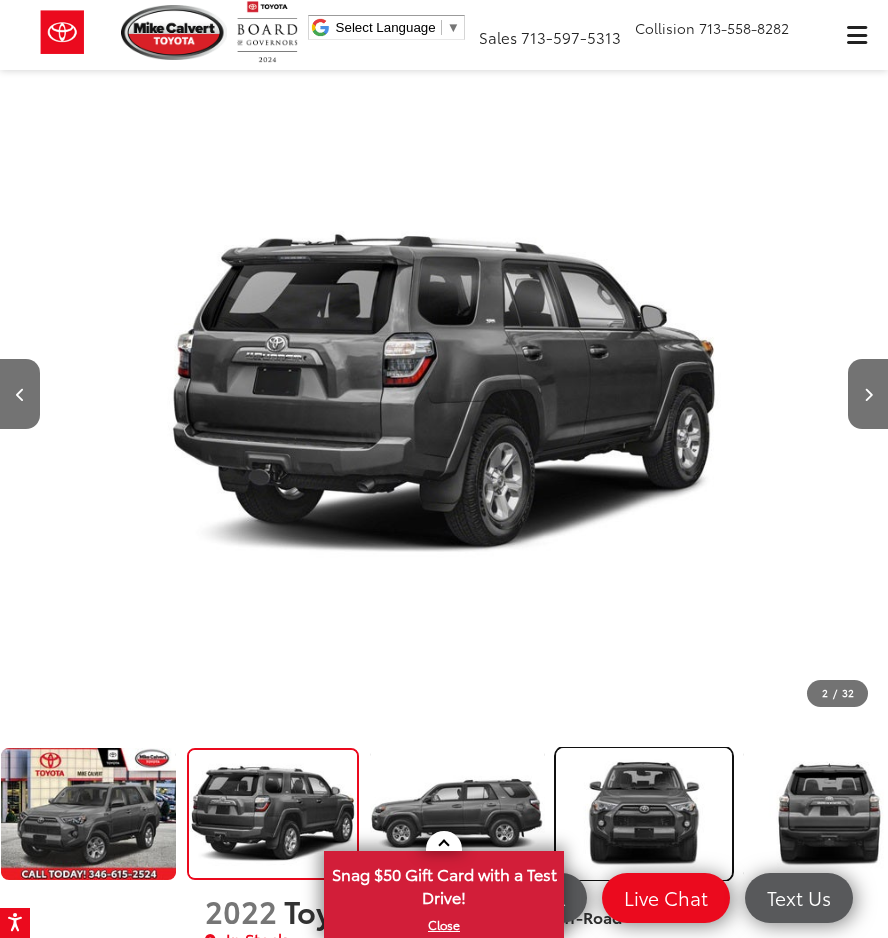 click at bounding box center [644, 814] 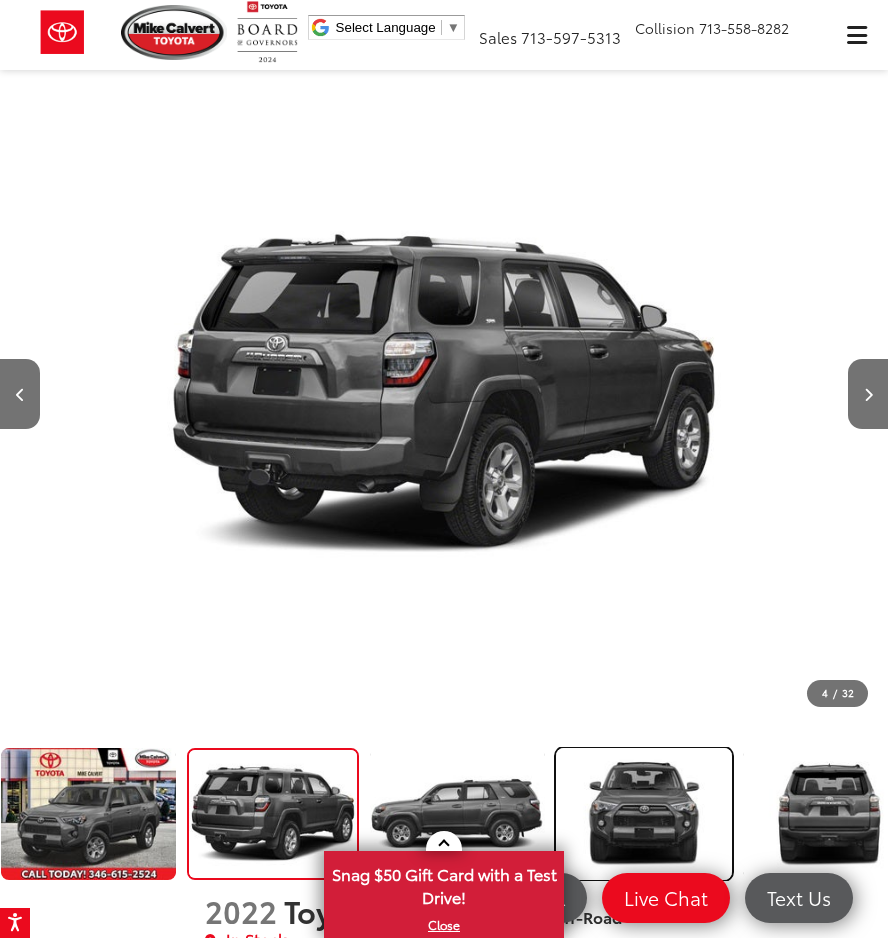 scroll, scrollTop: 0, scrollLeft: 888, axis: horizontal 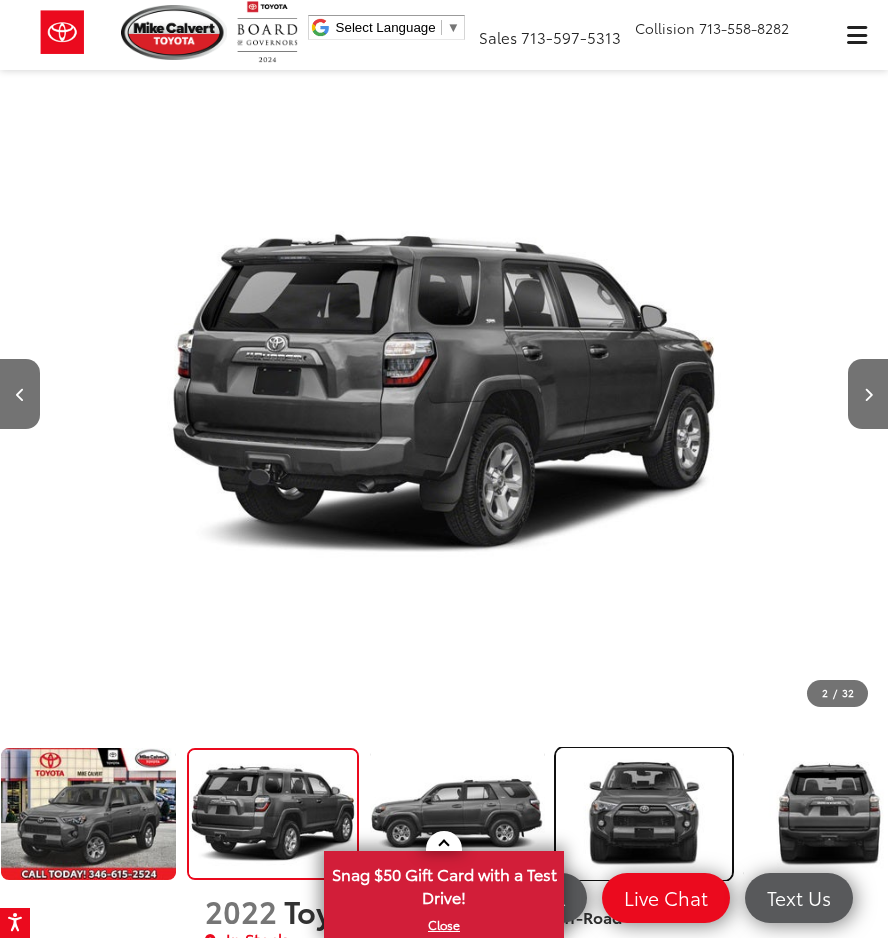 click at bounding box center (644, 814) 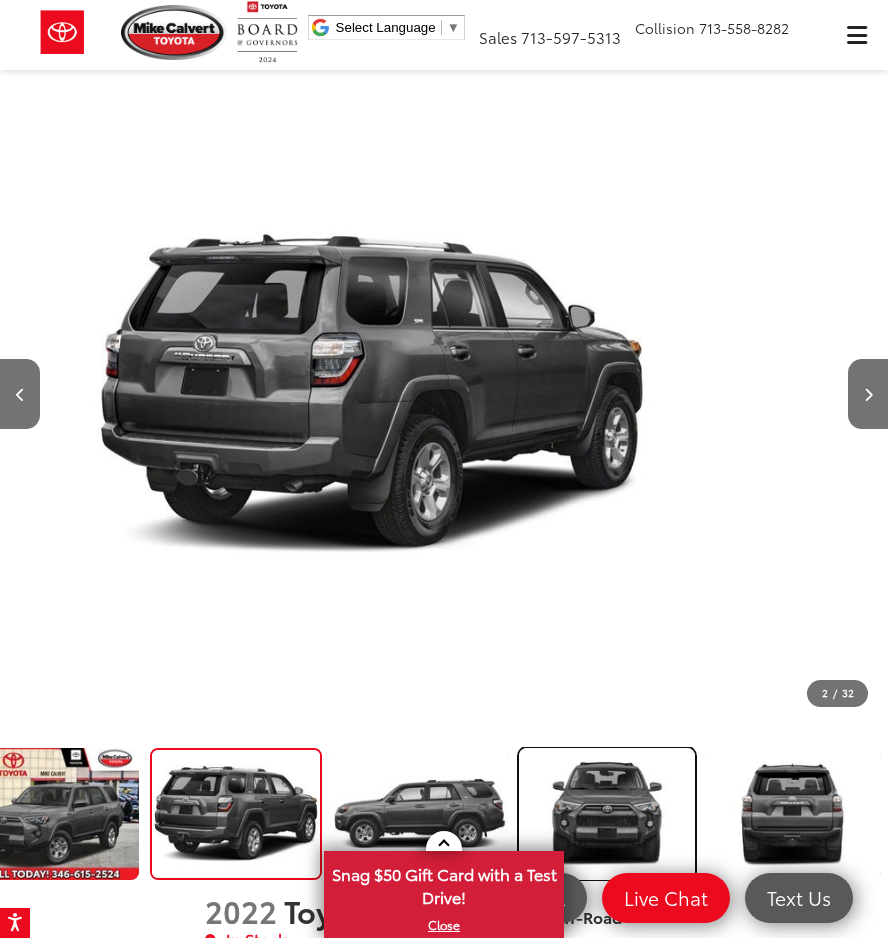scroll, scrollTop: 0, scrollLeft: 913, axis: horizontal 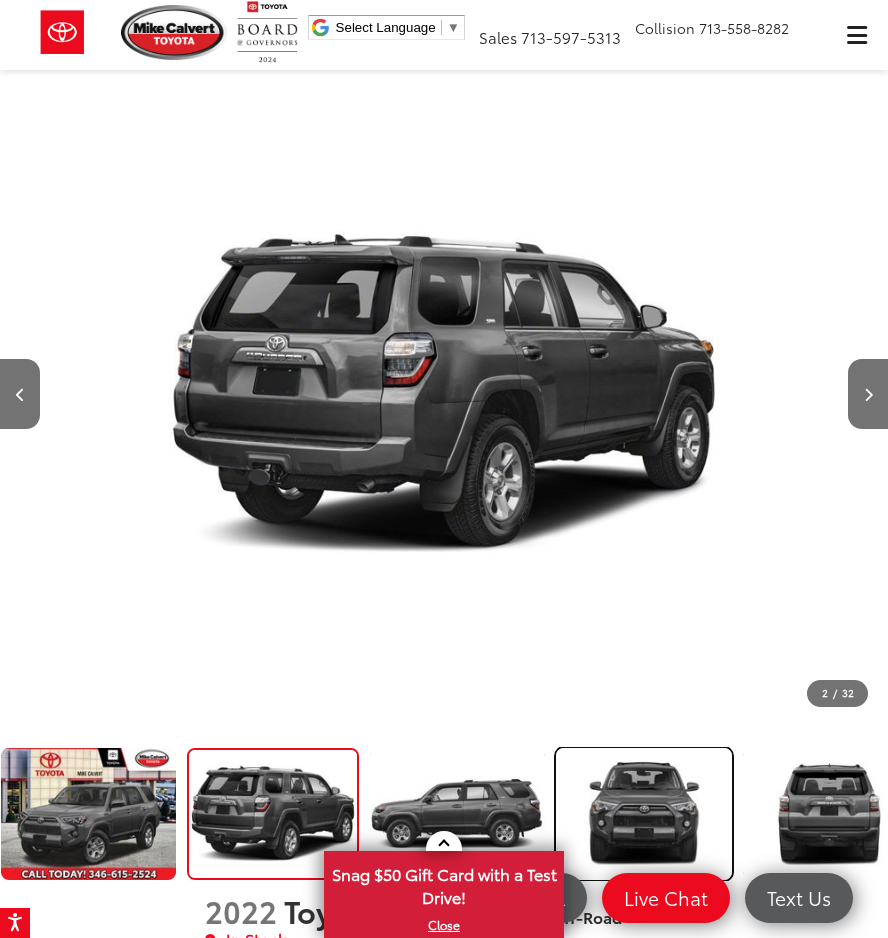 click at bounding box center [644, 814] 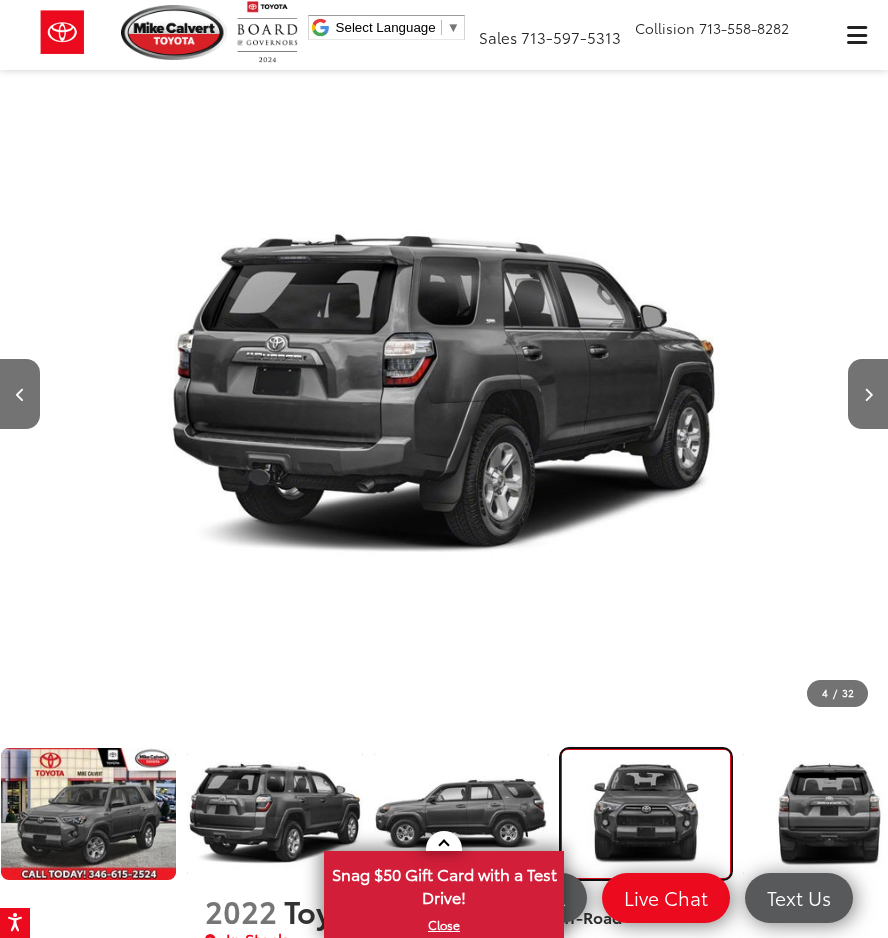 scroll, scrollTop: 0, scrollLeft: 937, axis: horizontal 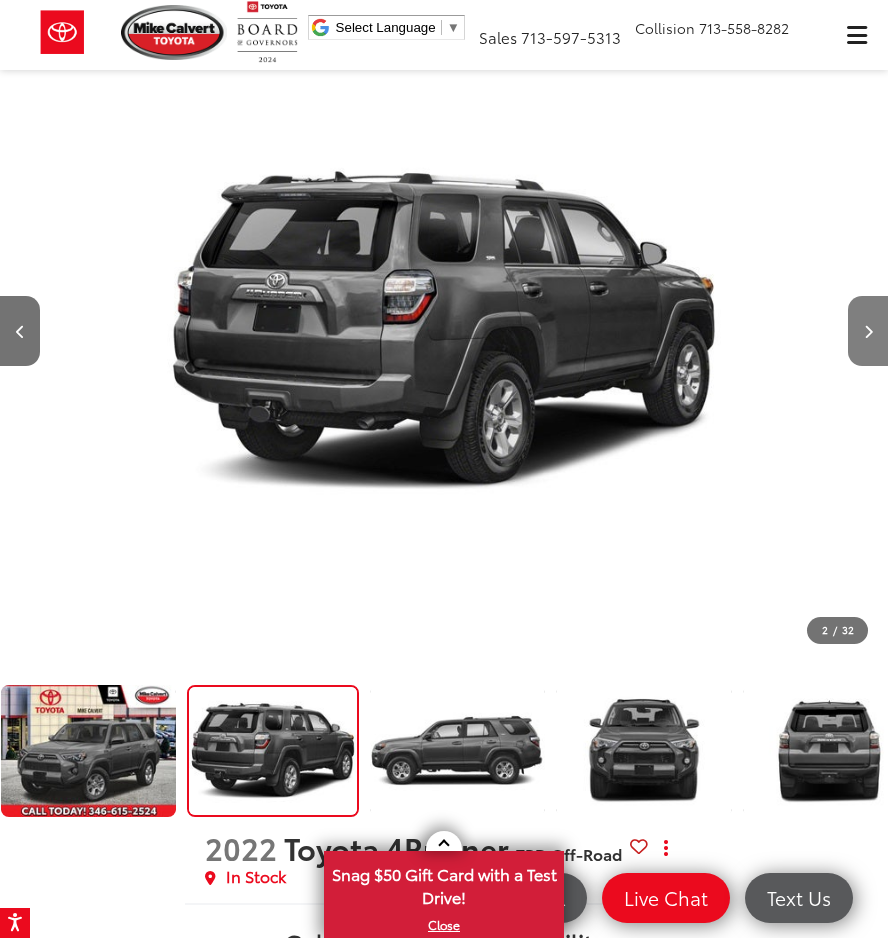 click at bounding box center (868, 331) 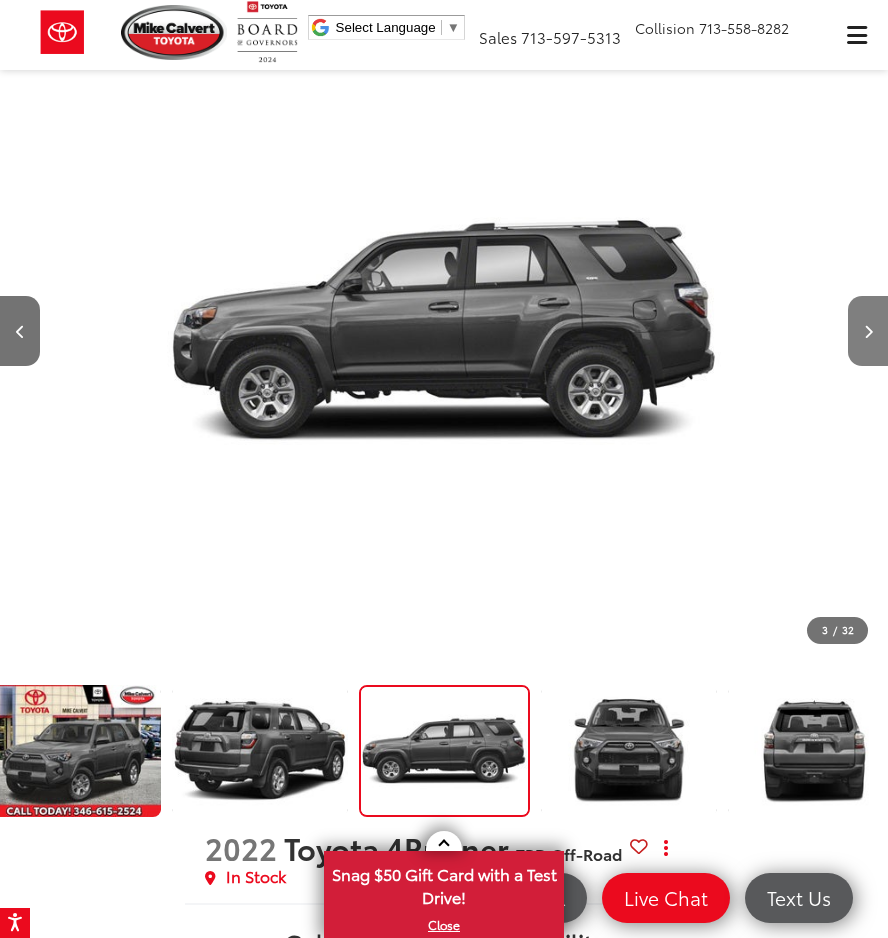 click at bounding box center [868, 331] 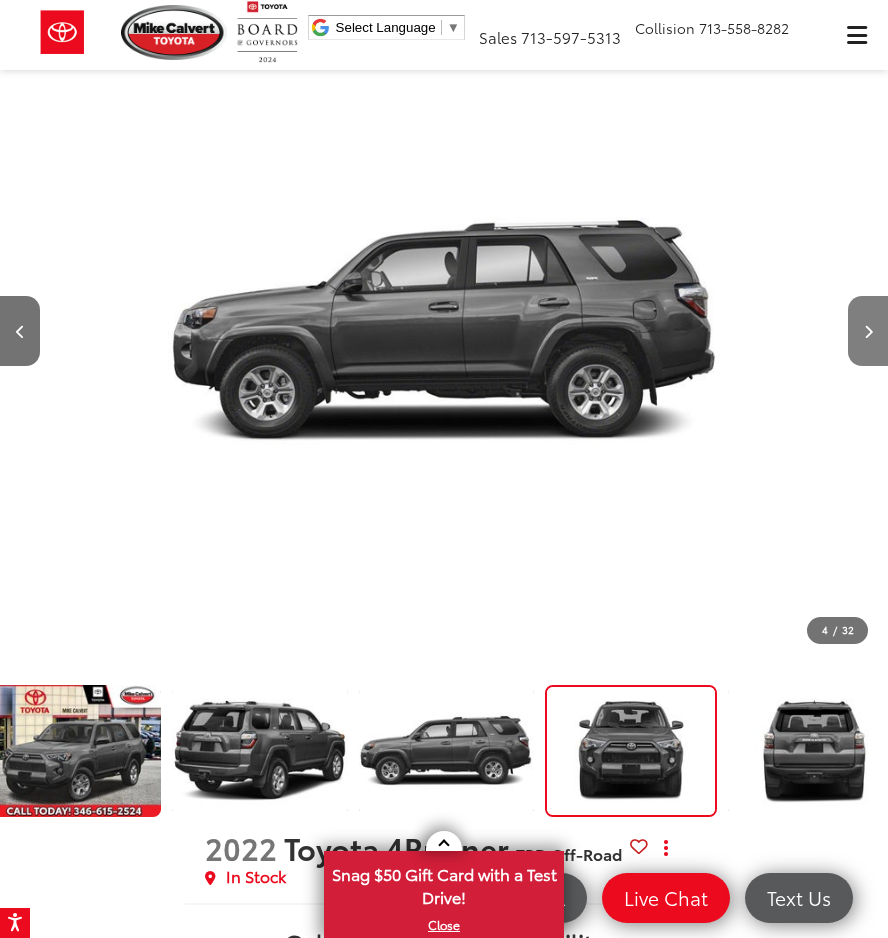scroll, scrollTop: 0, scrollLeft: 1980, axis: horizontal 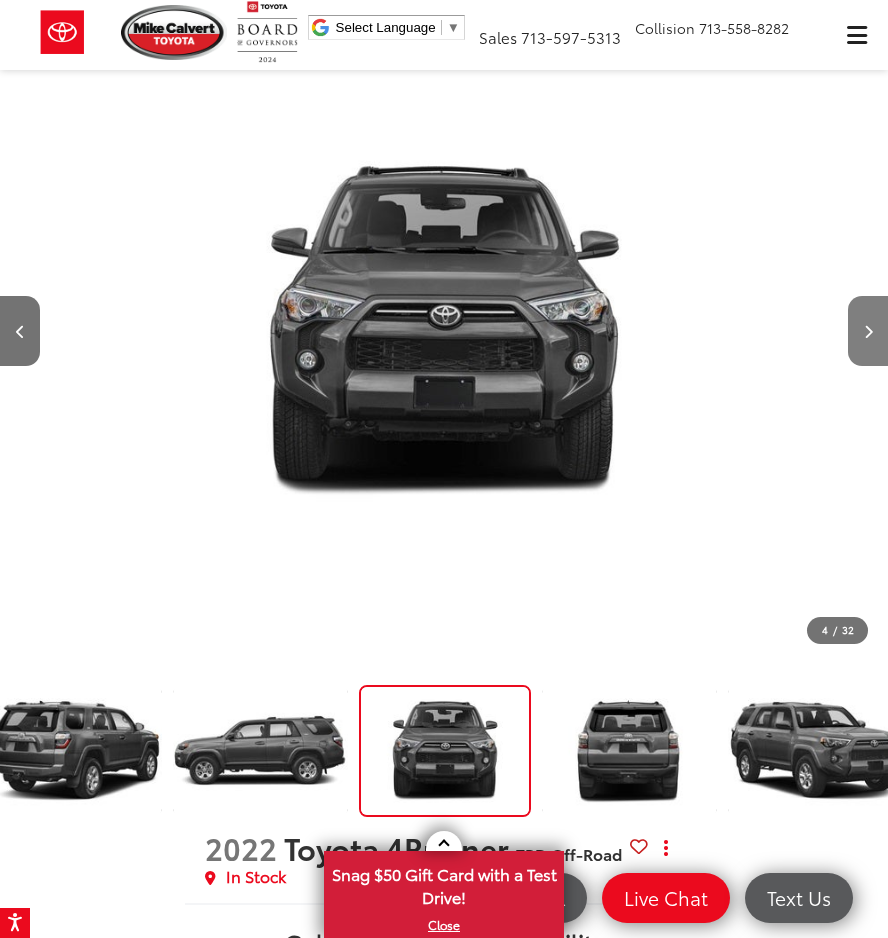 click at bounding box center (868, 331) 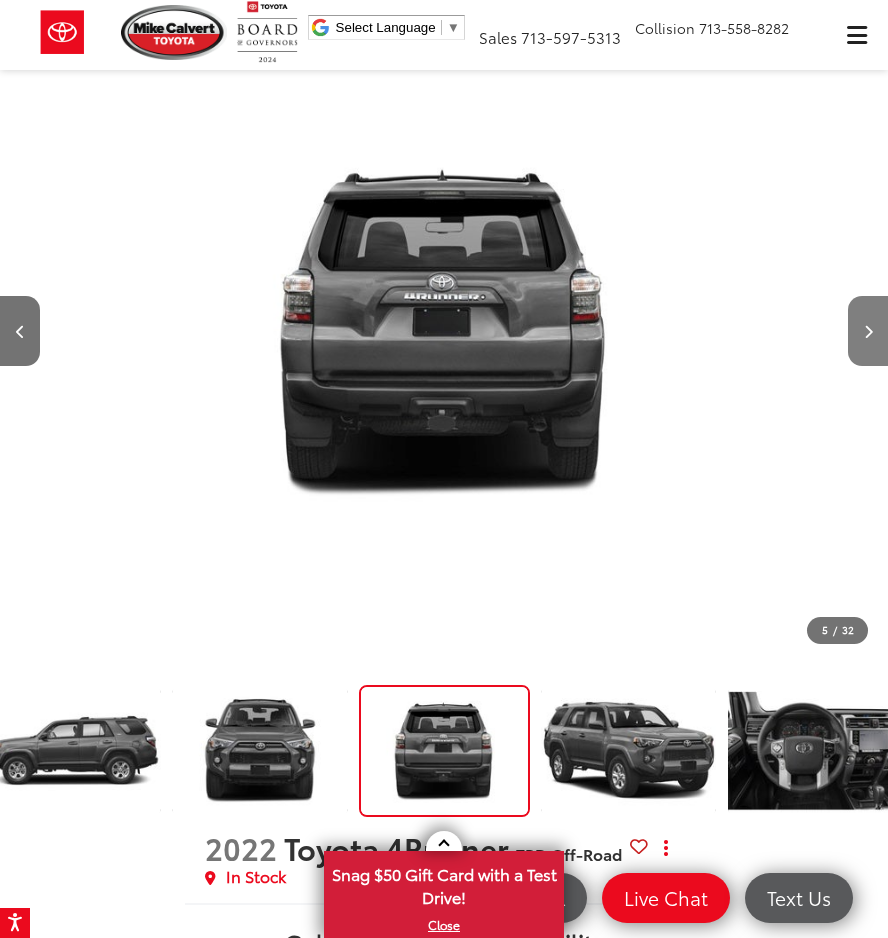 click at bounding box center [868, 331] 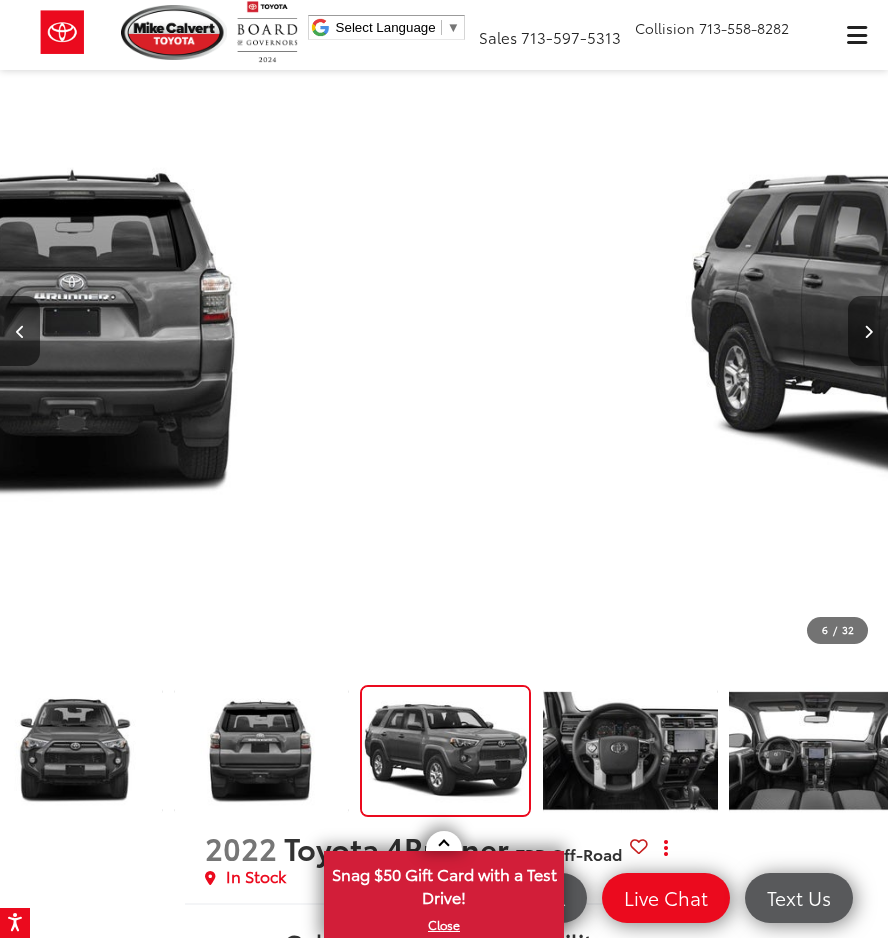 click at bounding box center [868, 331] 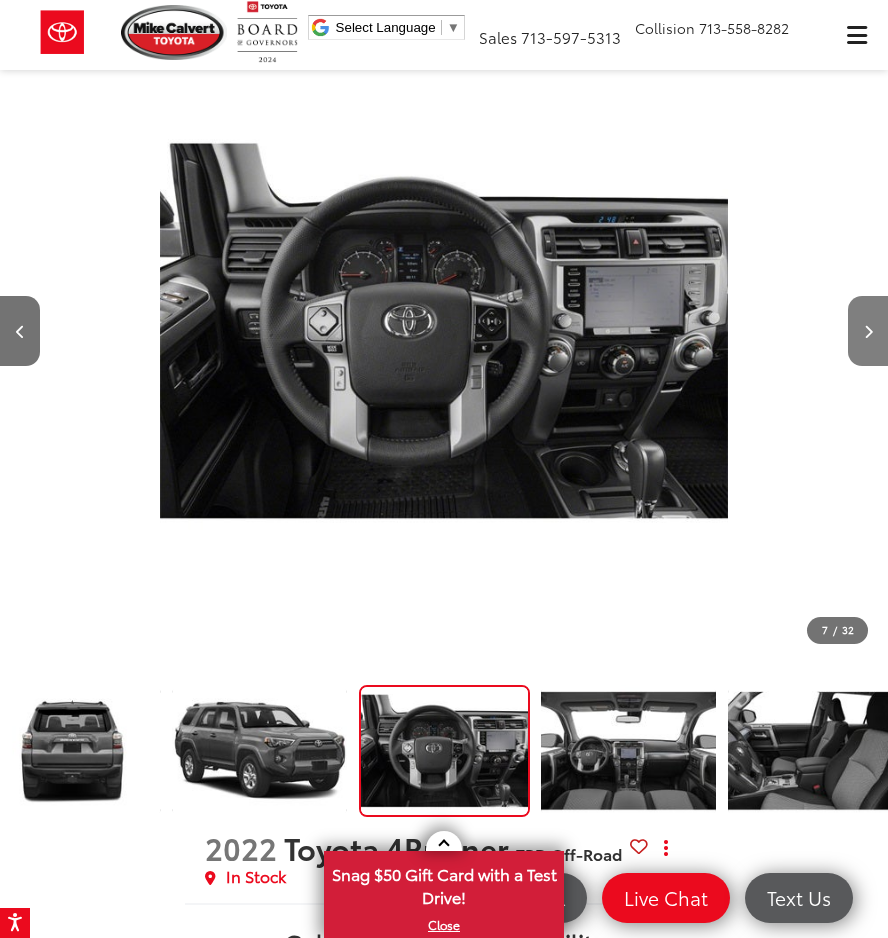 click at bounding box center (868, 331) 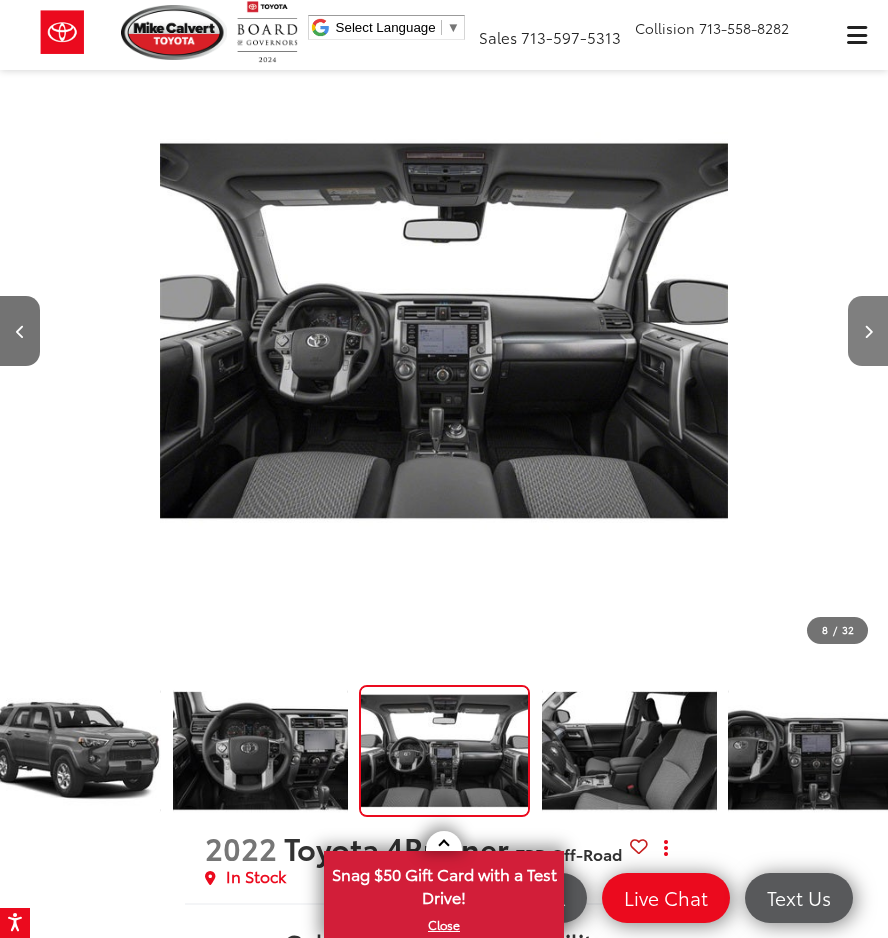 click at bounding box center (868, 331) 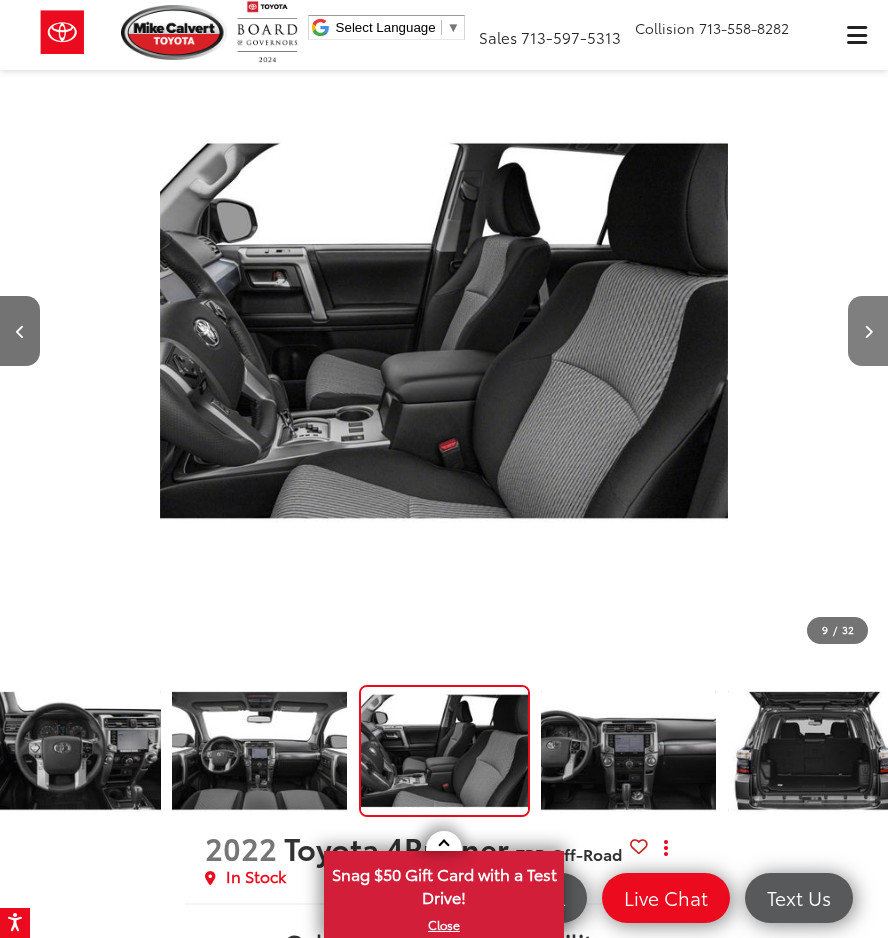 click at bounding box center [868, 331] 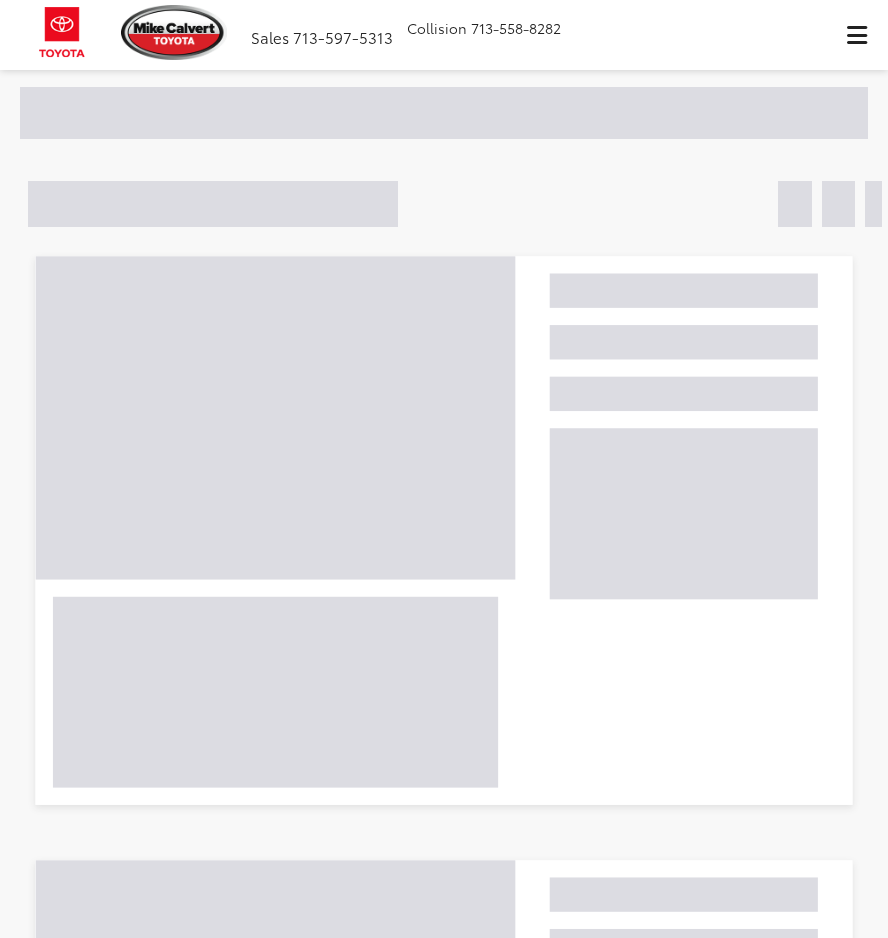 scroll, scrollTop: 0, scrollLeft: 0, axis: both 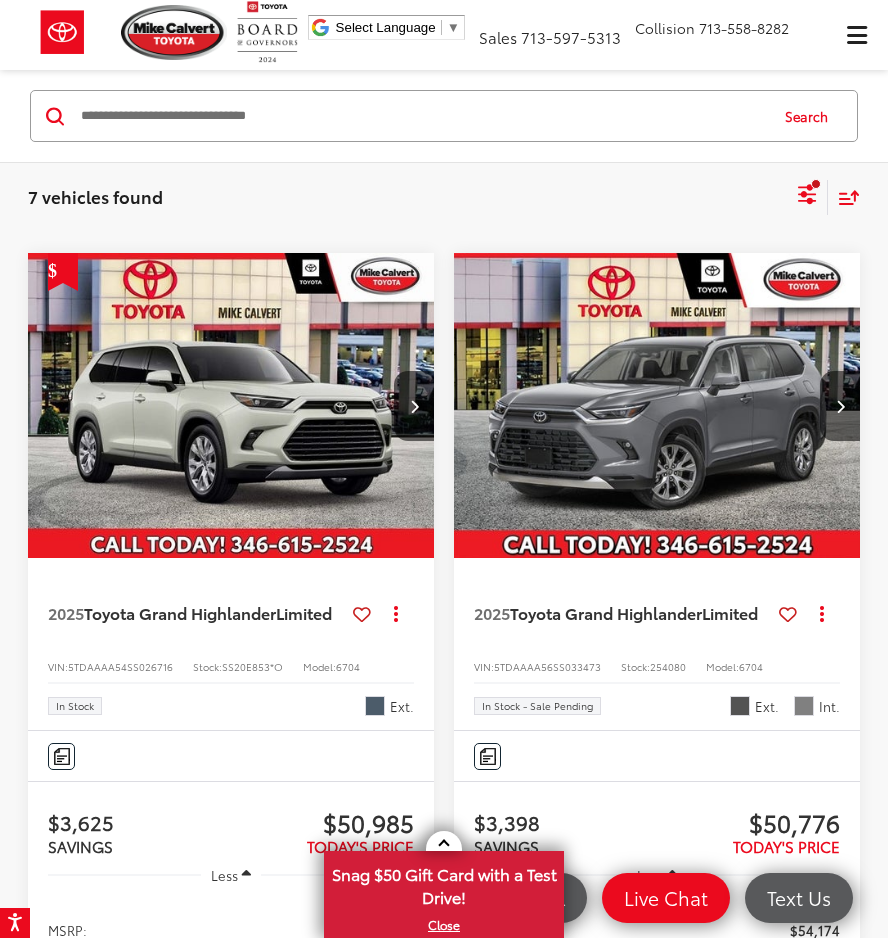 click on "Mike Calvert Toyota
Select Language ​ ▼
Sales
[PHONE]
Service
[PHONE]
Parts
[PHONE]
Collision
[PHONE]
[NUMBER] [STREET]
[CITY], [STATE] [ZIP]
Service
Map
Contact
Saved
Saved" at bounding box center [443, 32] 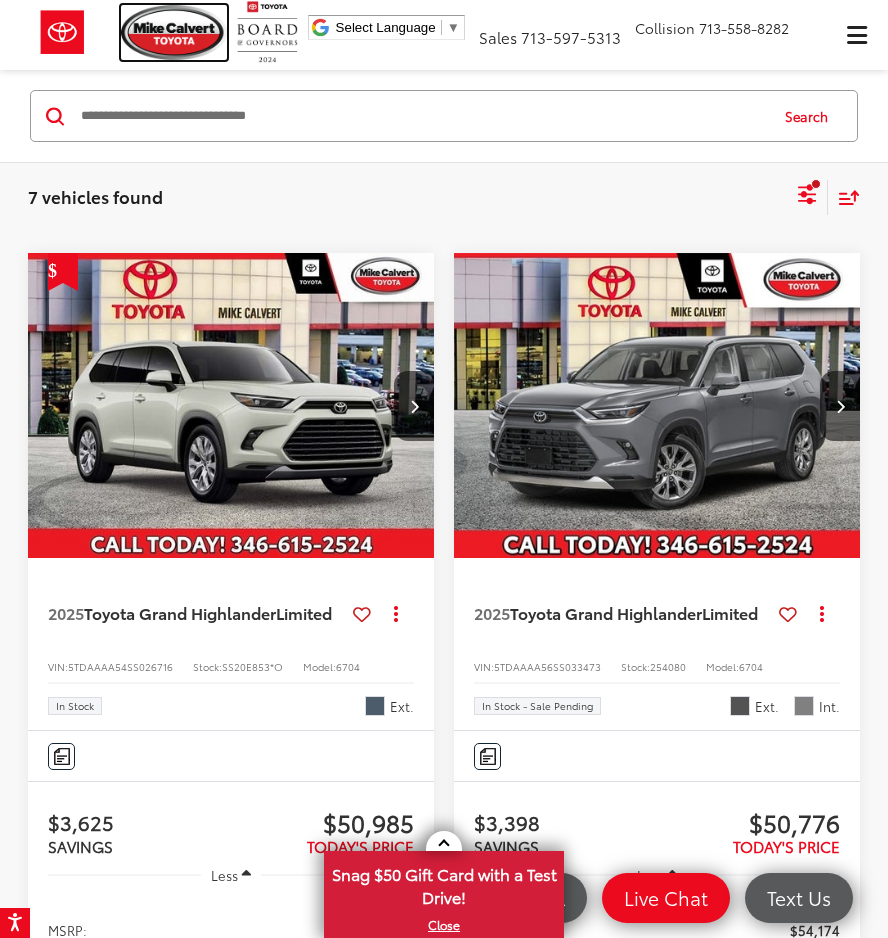 click at bounding box center [174, 32] 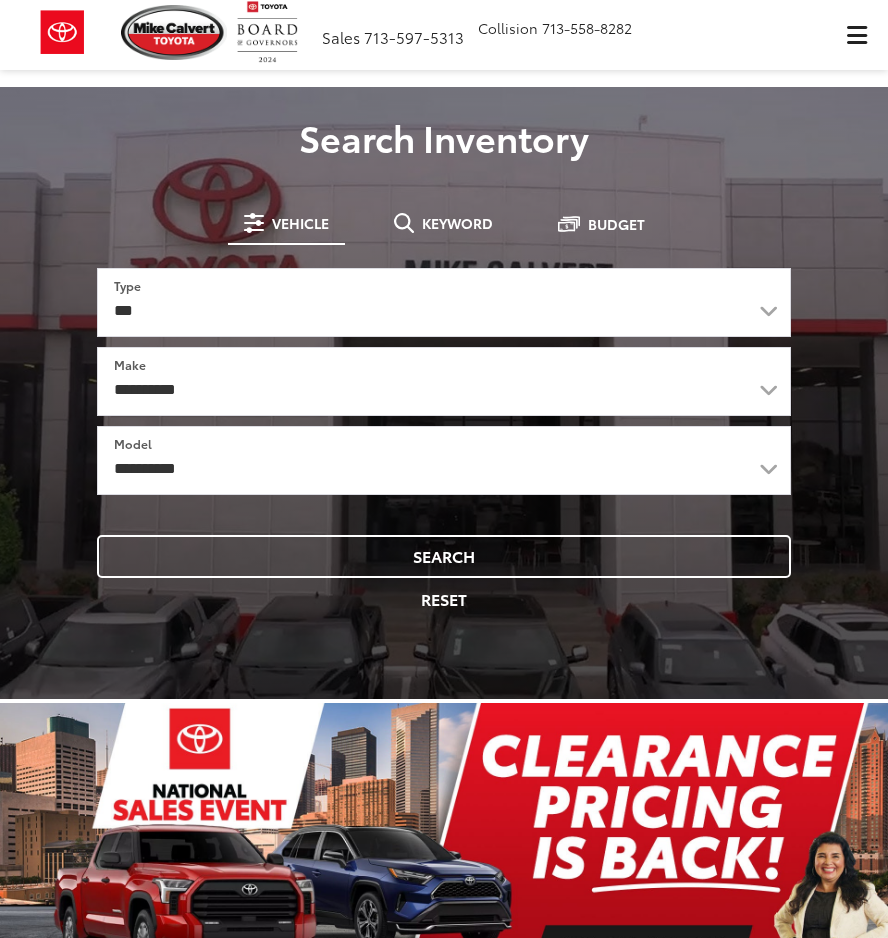 scroll, scrollTop: 0, scrollLeft: 0, axis: both 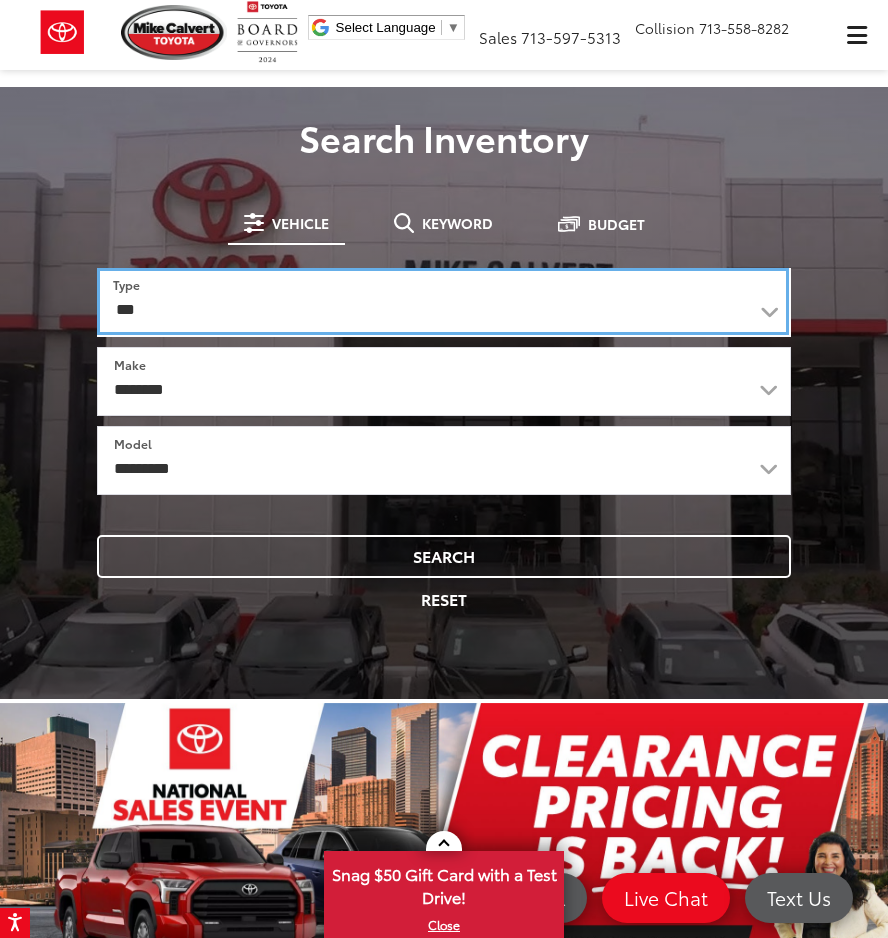 click on "***
***
****
*********" at bounding box center (443, 301) 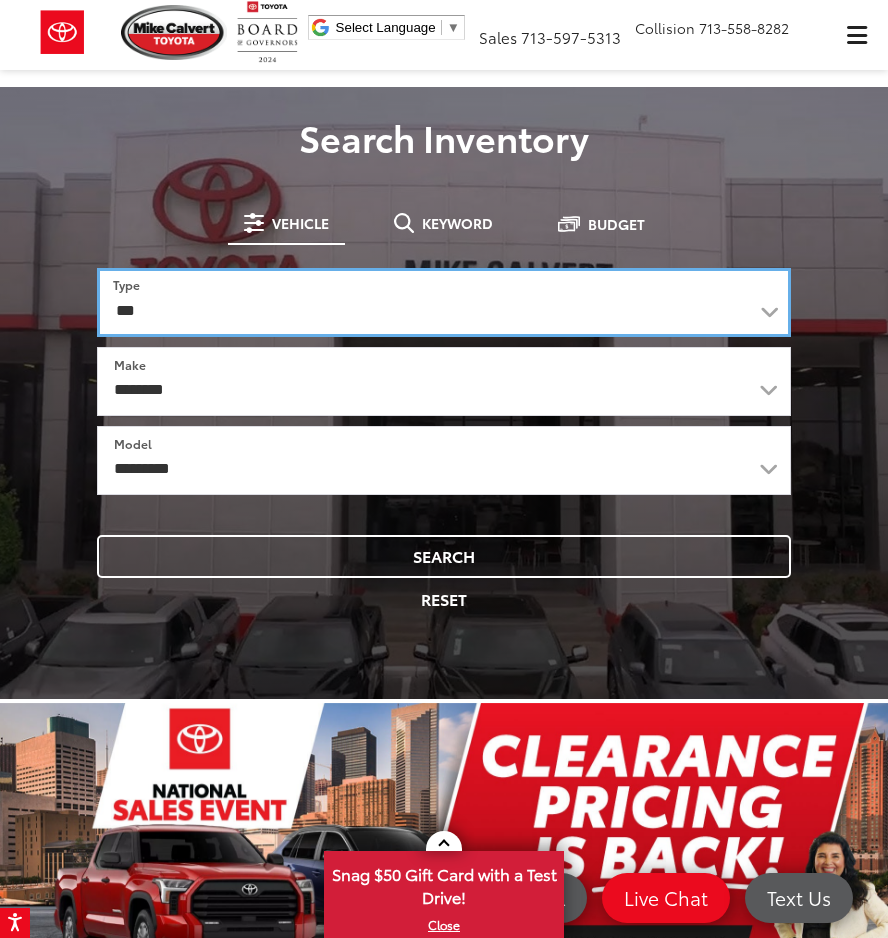 select on "******" 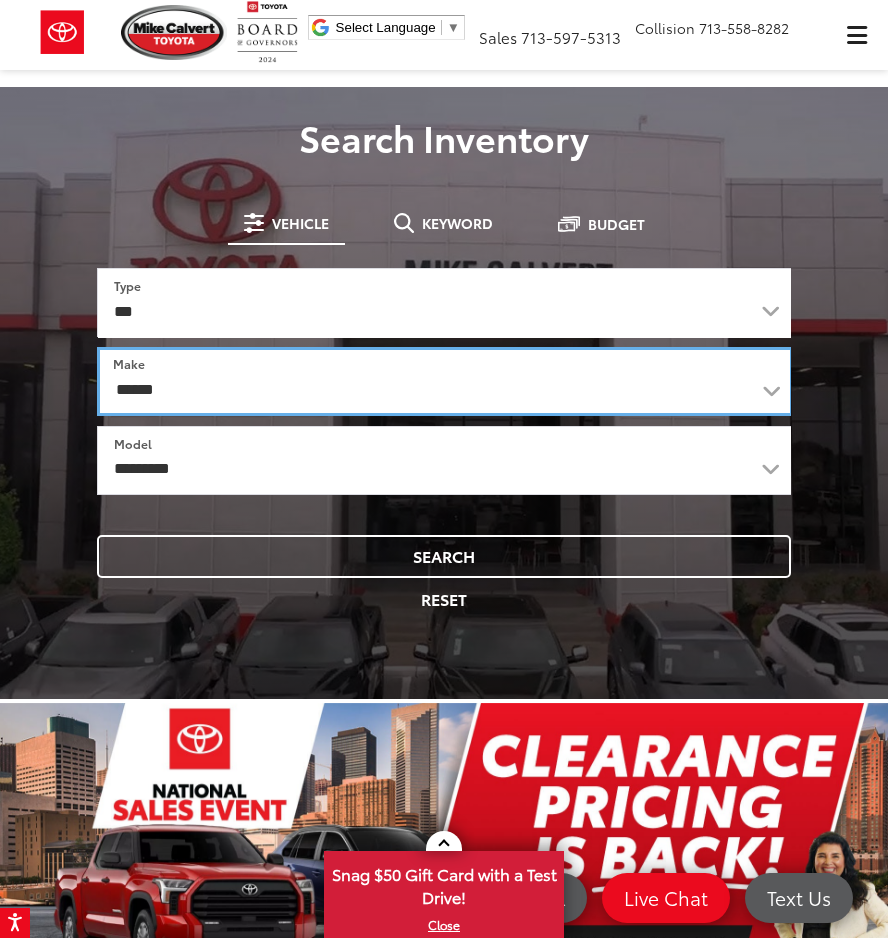 click on "******** ******" at bounding box center [445, 381] 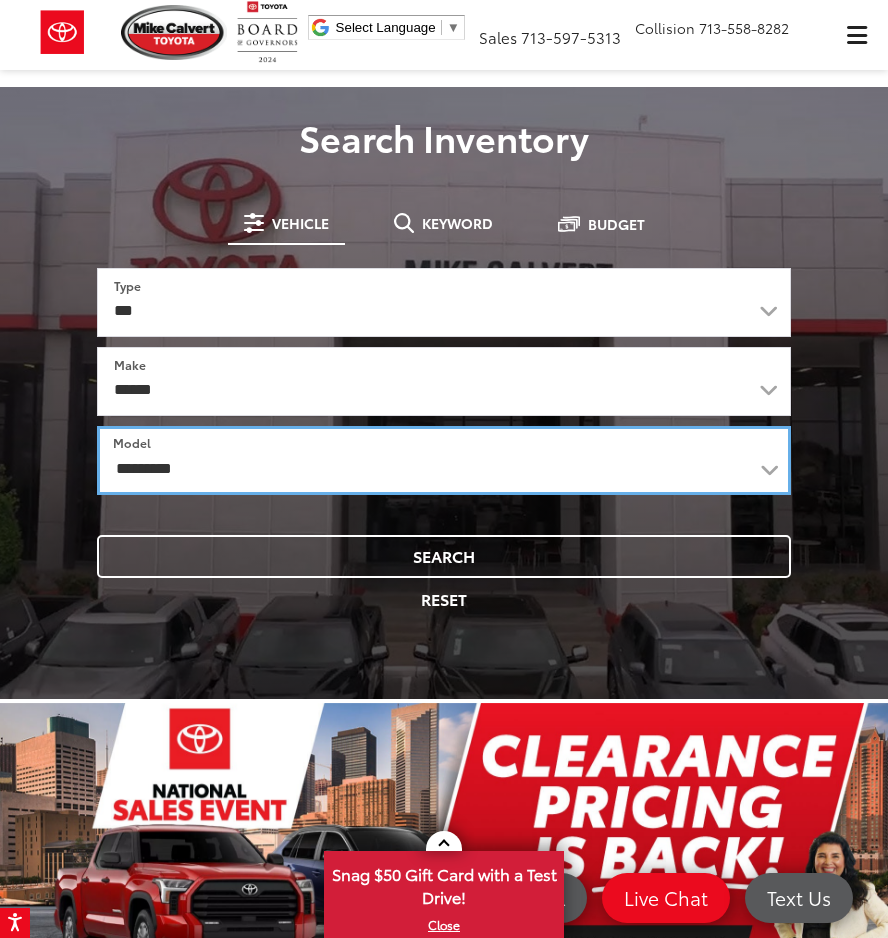 click on "**********" at bounding box center [444, 460] 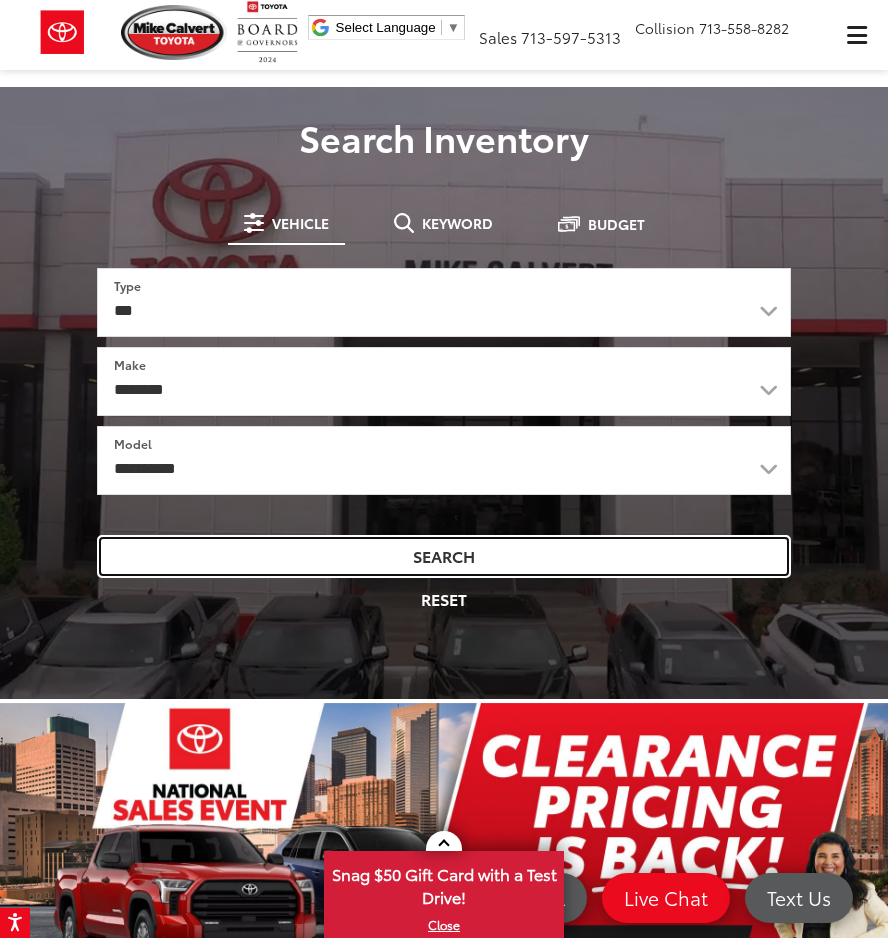 click on "Search" at bounding box center (444, 556) 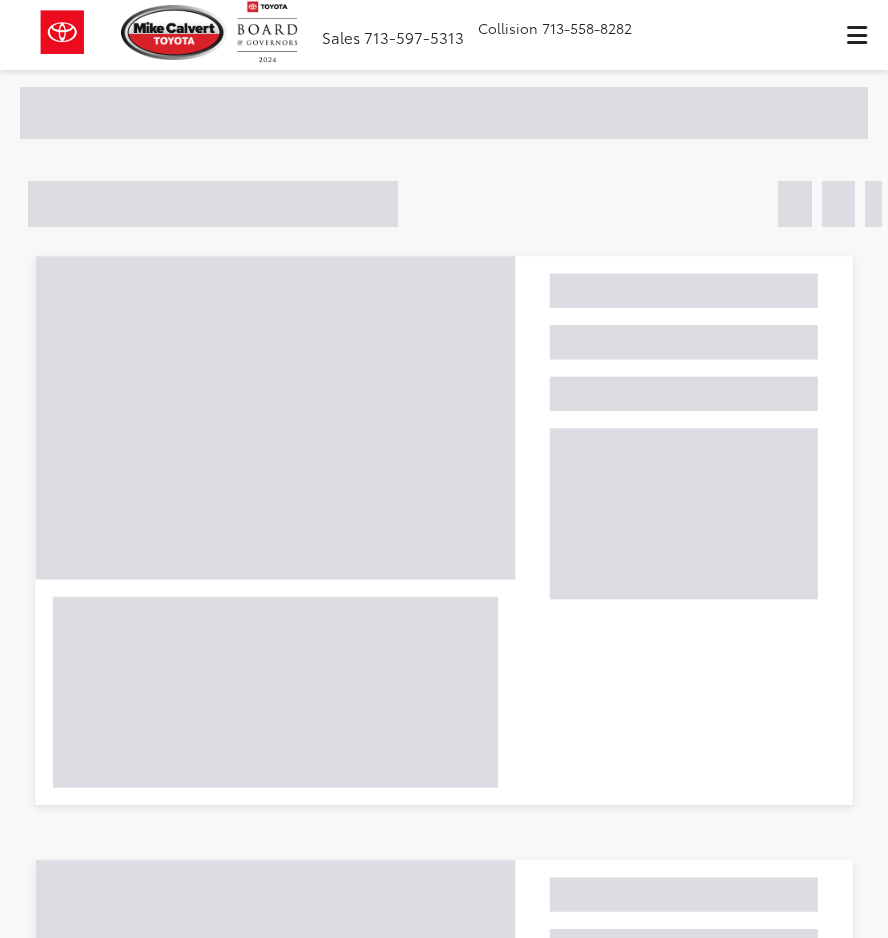 scroll, scrollTop: 0, scrollLeft: 0, axis: both 